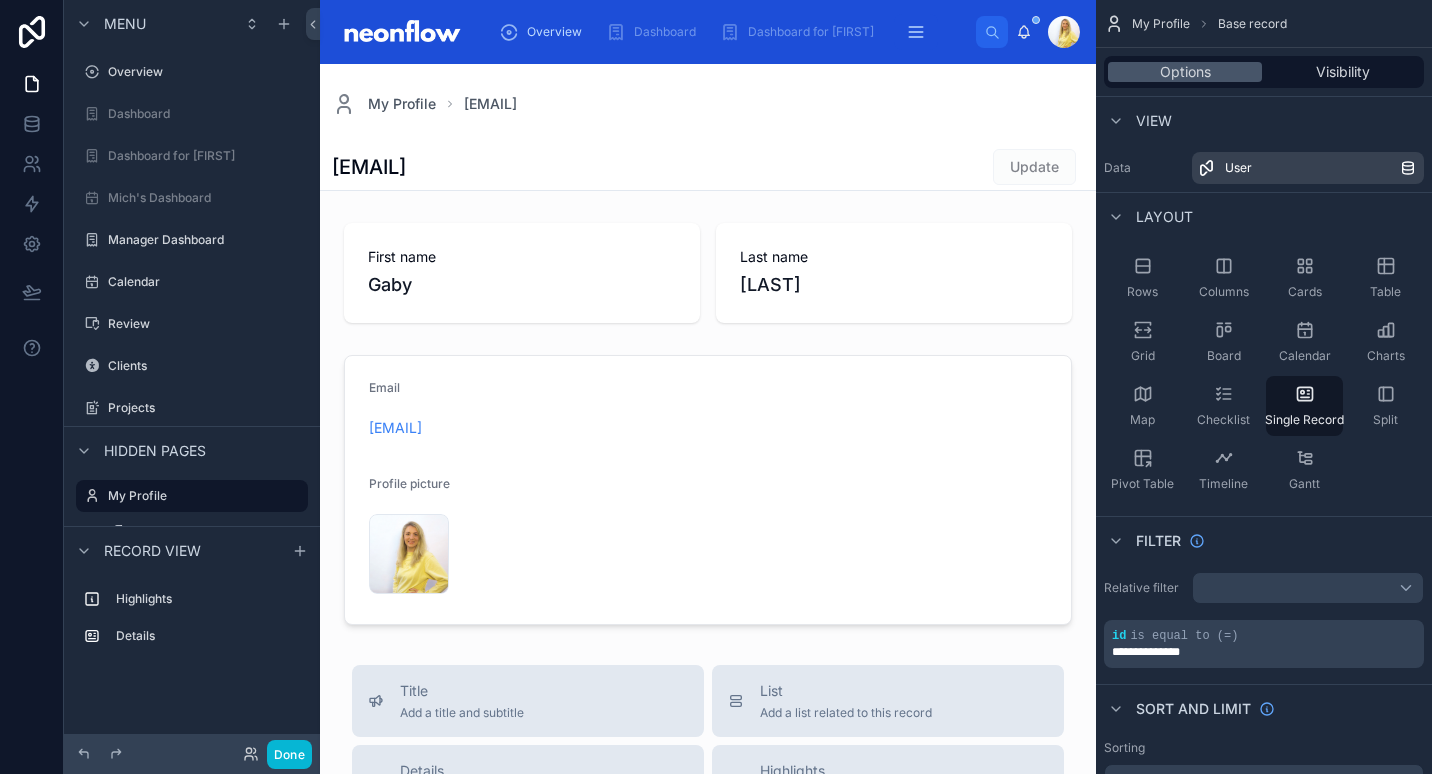 scroll, scrollTop: 0, scrollLeft: 0, axis: both 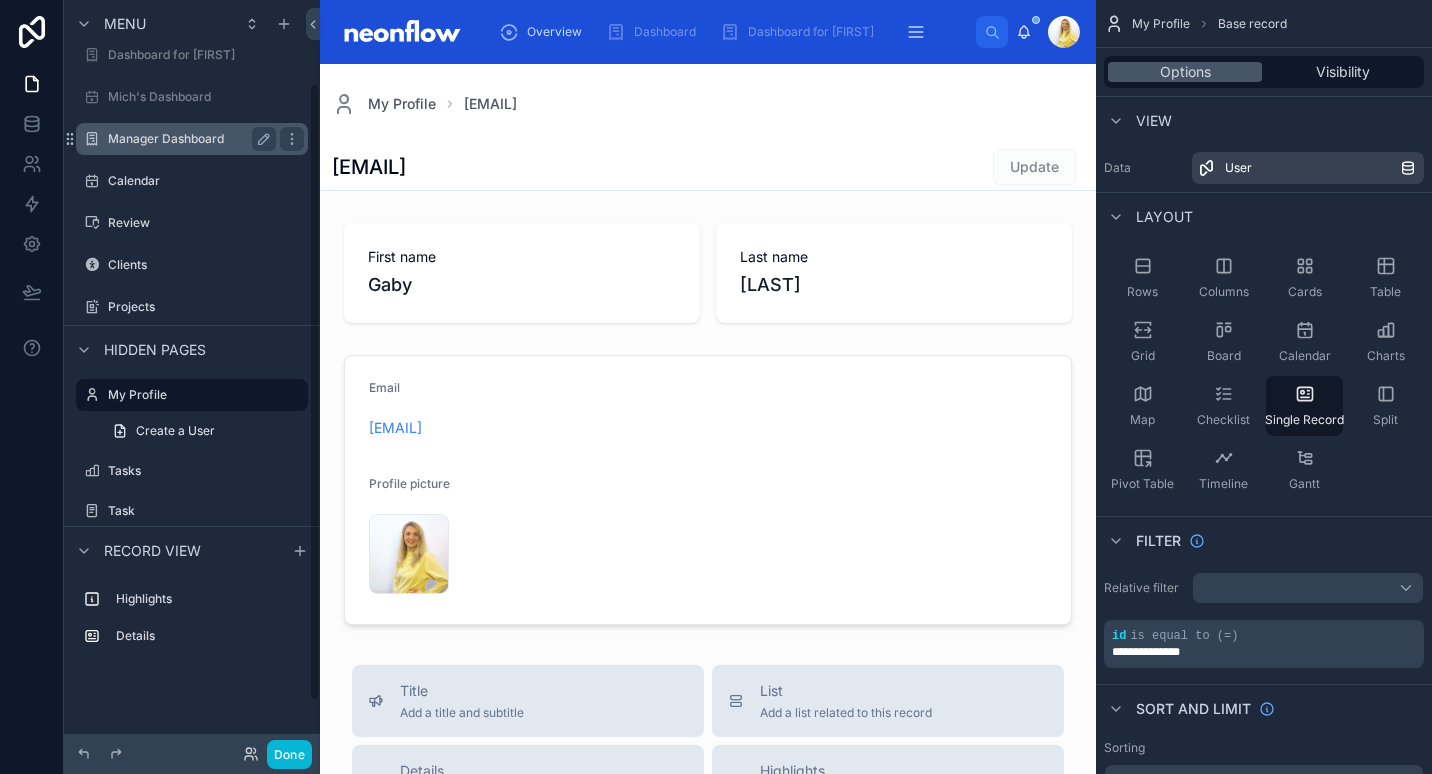 click on "Manager Dashboard" at bounding box center [188, 139] 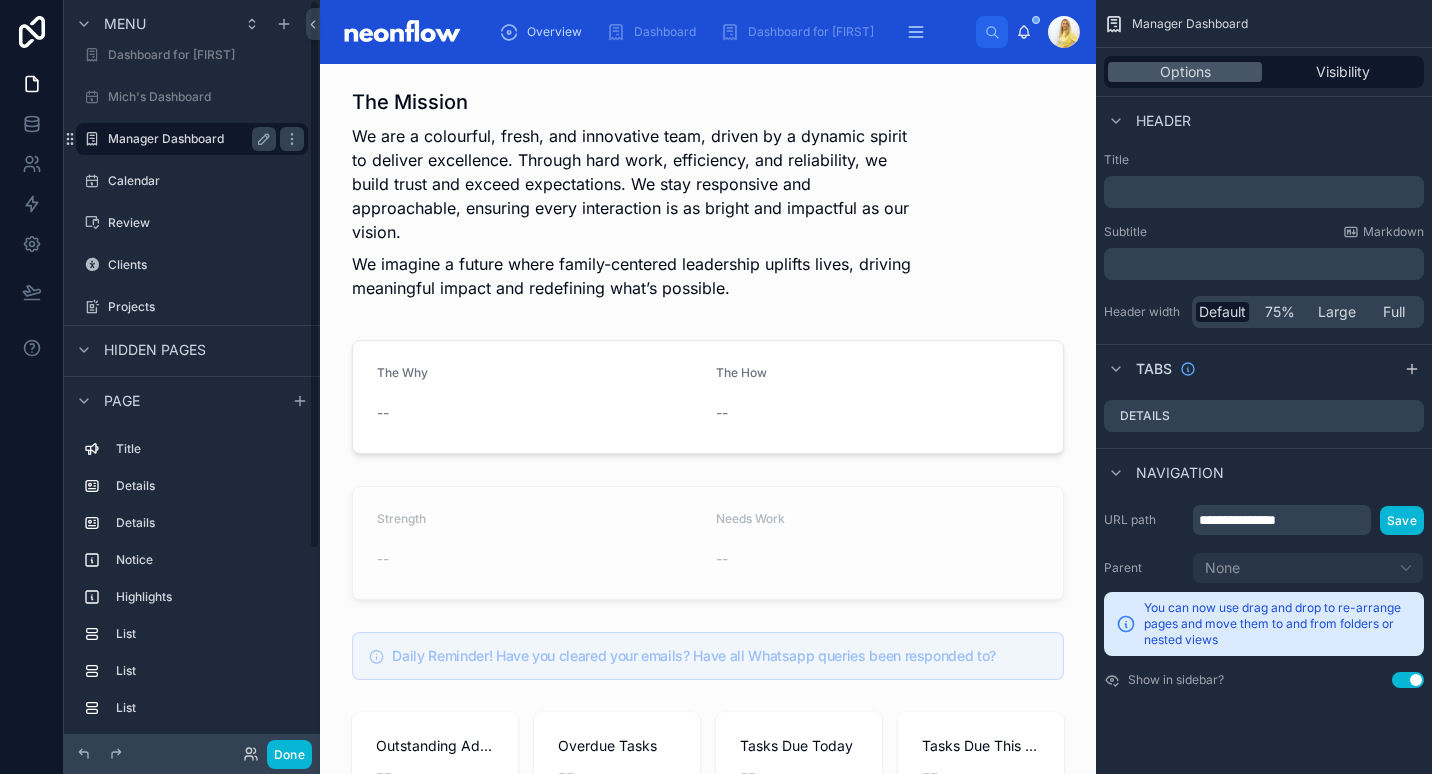 scroll, scrollTop: 0, scrollLeft: 0, axis: both 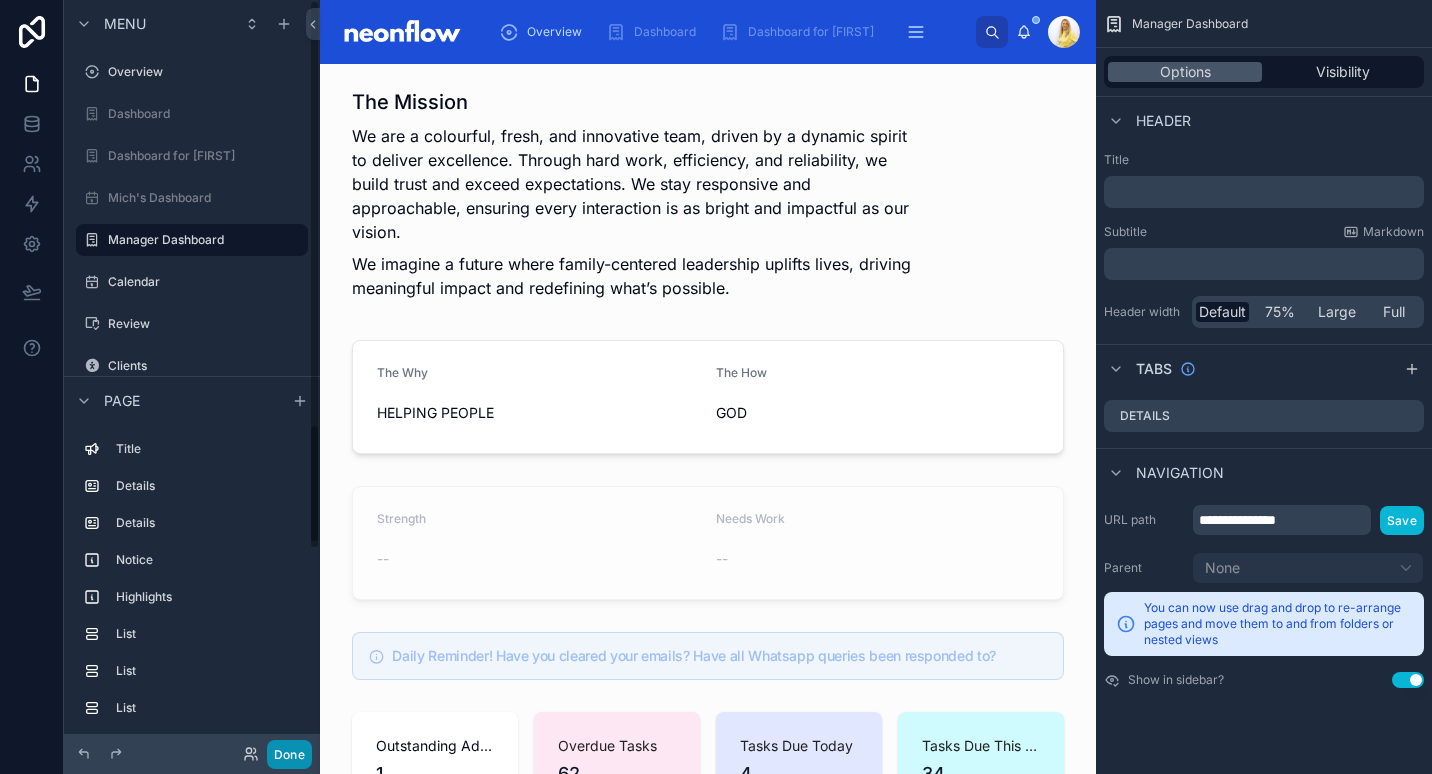 click on "Done" at bounding box center (289, 754) 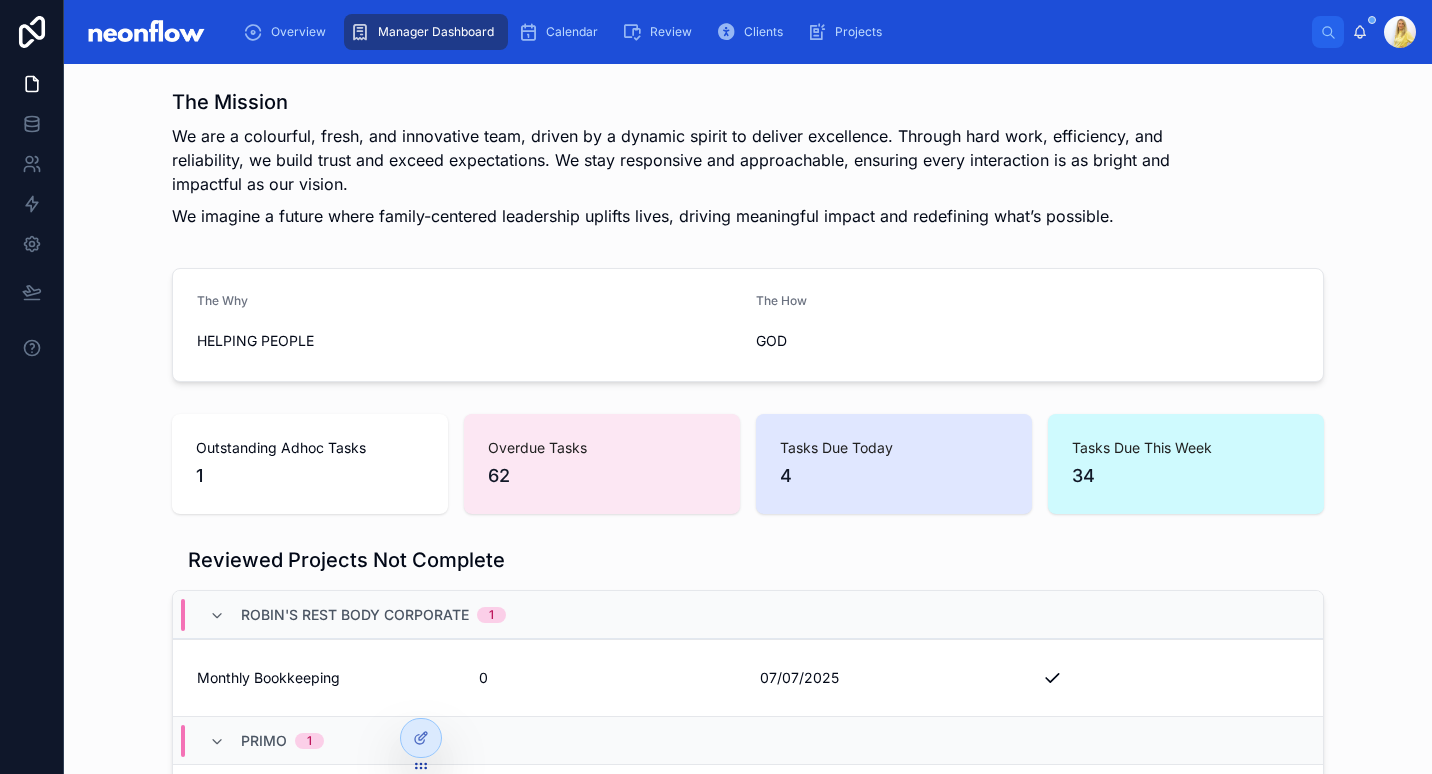 click on "The Mission We are a colourful, fresh, and innovative team, driven by a dynamic spirit to deliver excellence. Through hard work, efficiency, and reliability, we build trust and exceed expectations. We stay responsive and approachable, ensuring every interaction is as bright and impactful as our vision. We imagine a future where family-centered leadership uplifts lives, driving meaningful impact and redefining what’s possible." at bounding box center [748, 162] 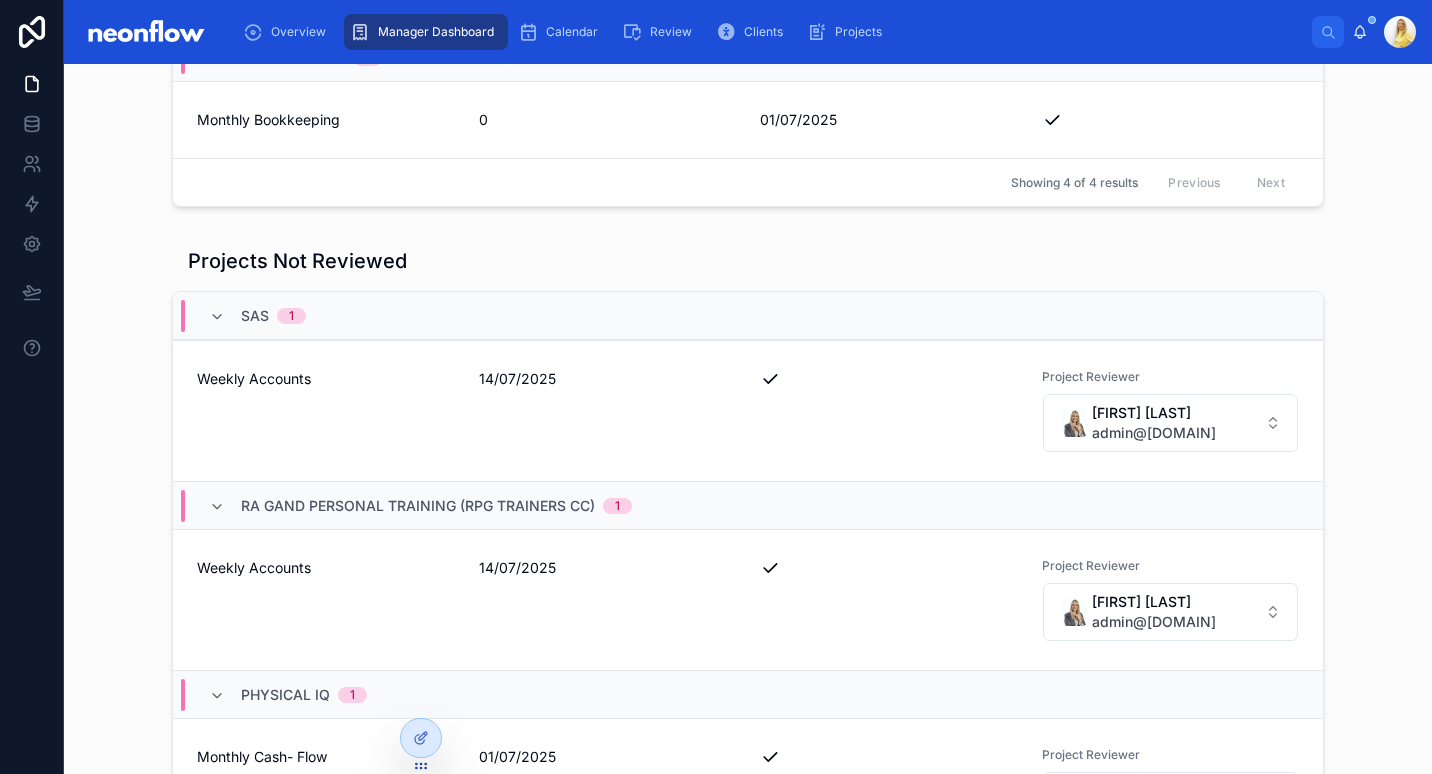 scroll, scrollTop: 1166, scrollLeft: 0, axis: vertical 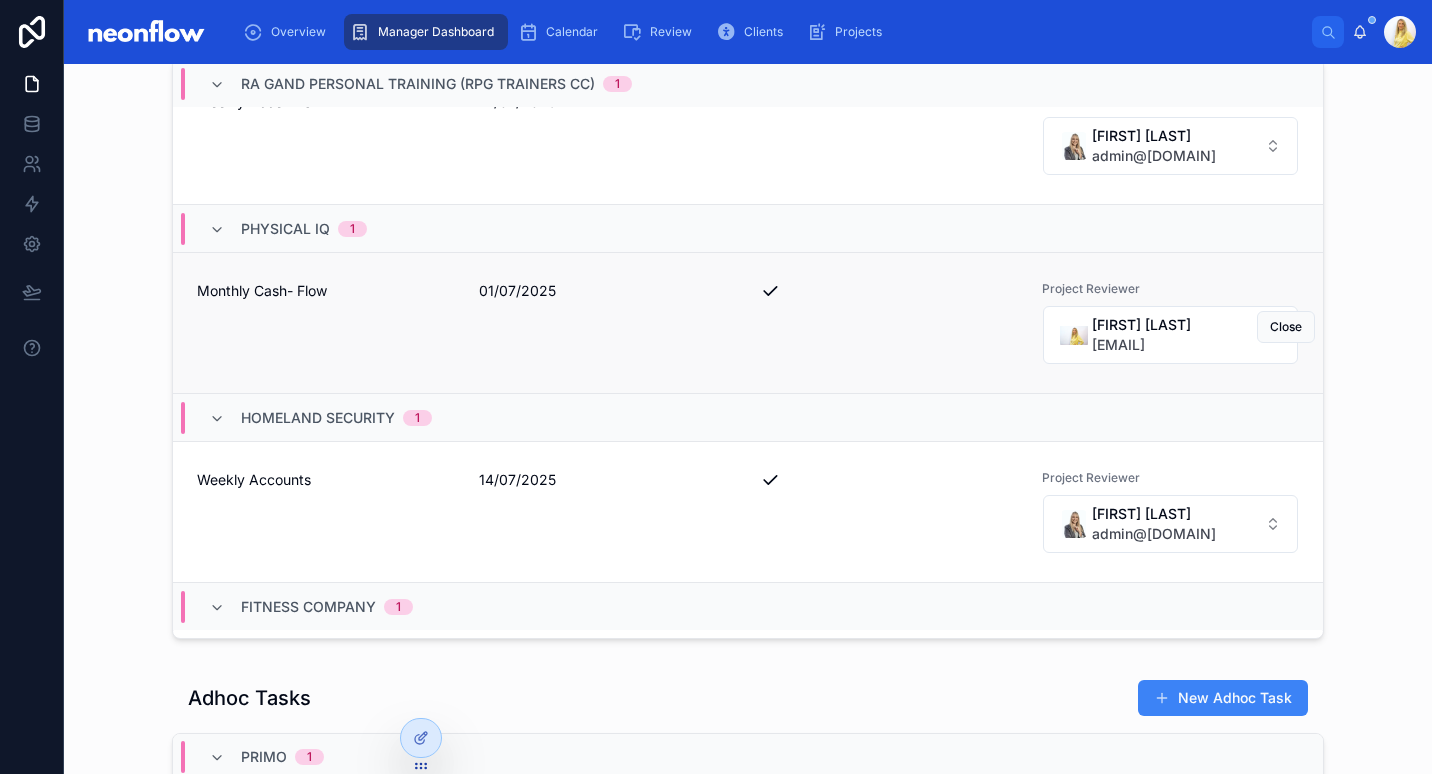 click on "Monthly Cash- Flow" at bounding box center (326, 291) 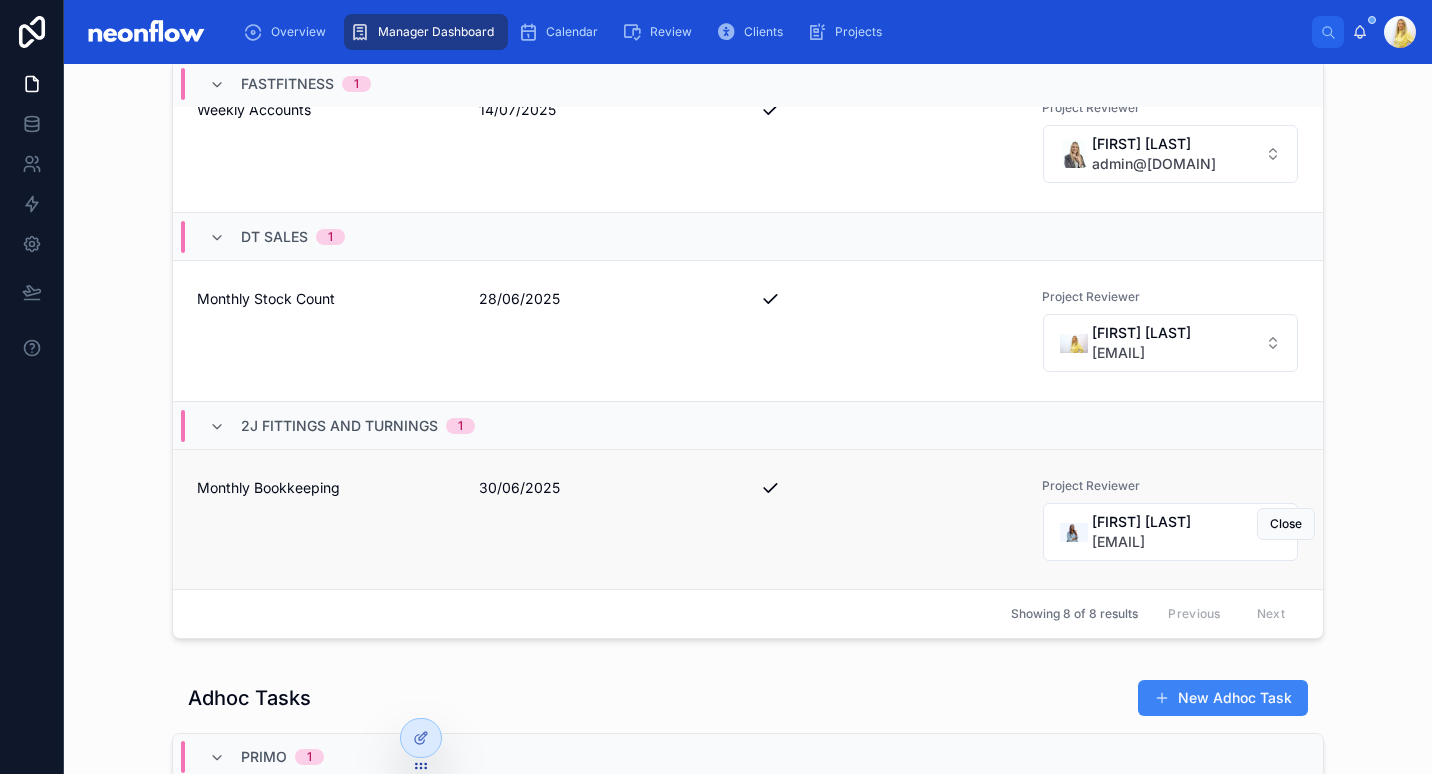 scroll, scrollTop: 981, scrollLeft: 0, axis: vertical 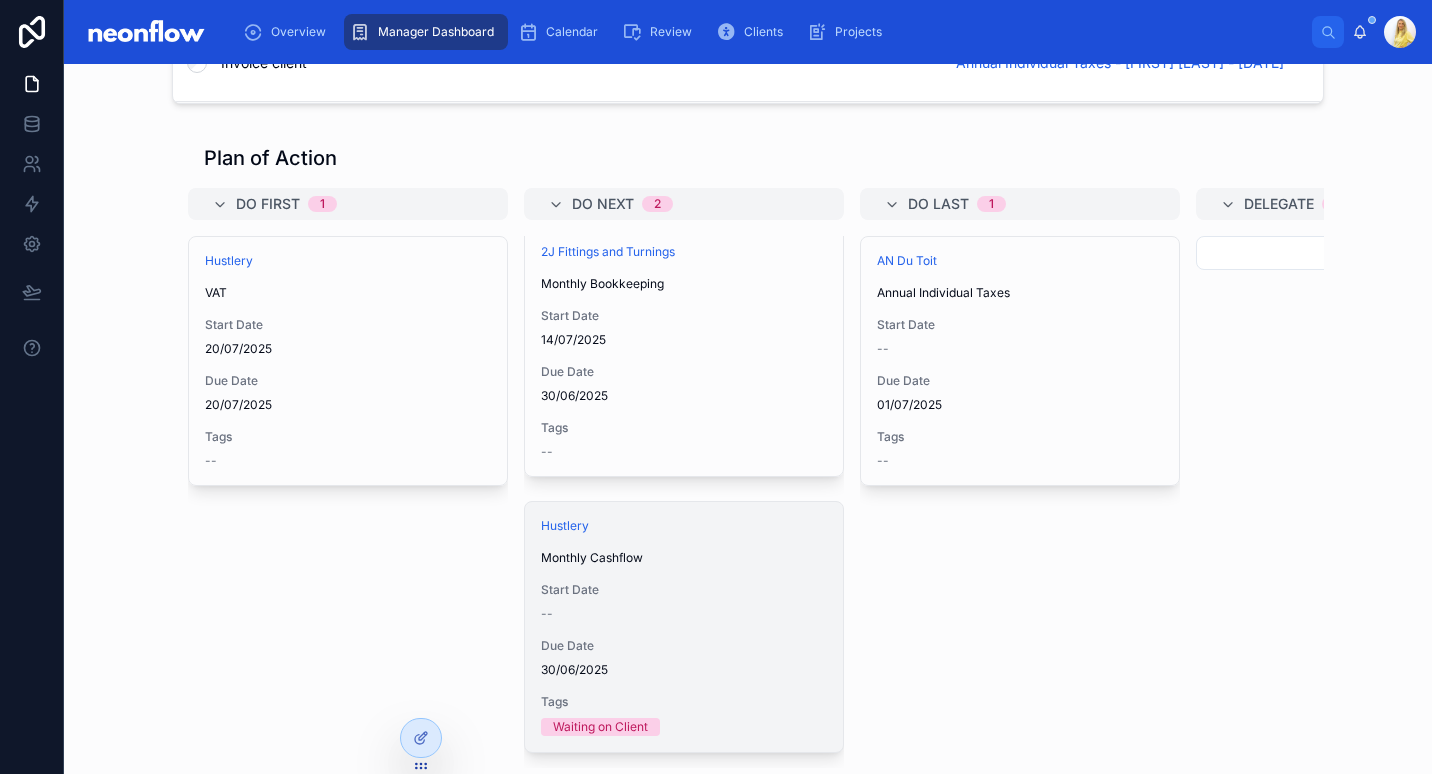 click on "Hustlery Monthly Cashflow Start Date -- Due Date 30/06/2025 Tags Waiting on Client" at bounding box center (684, 627) 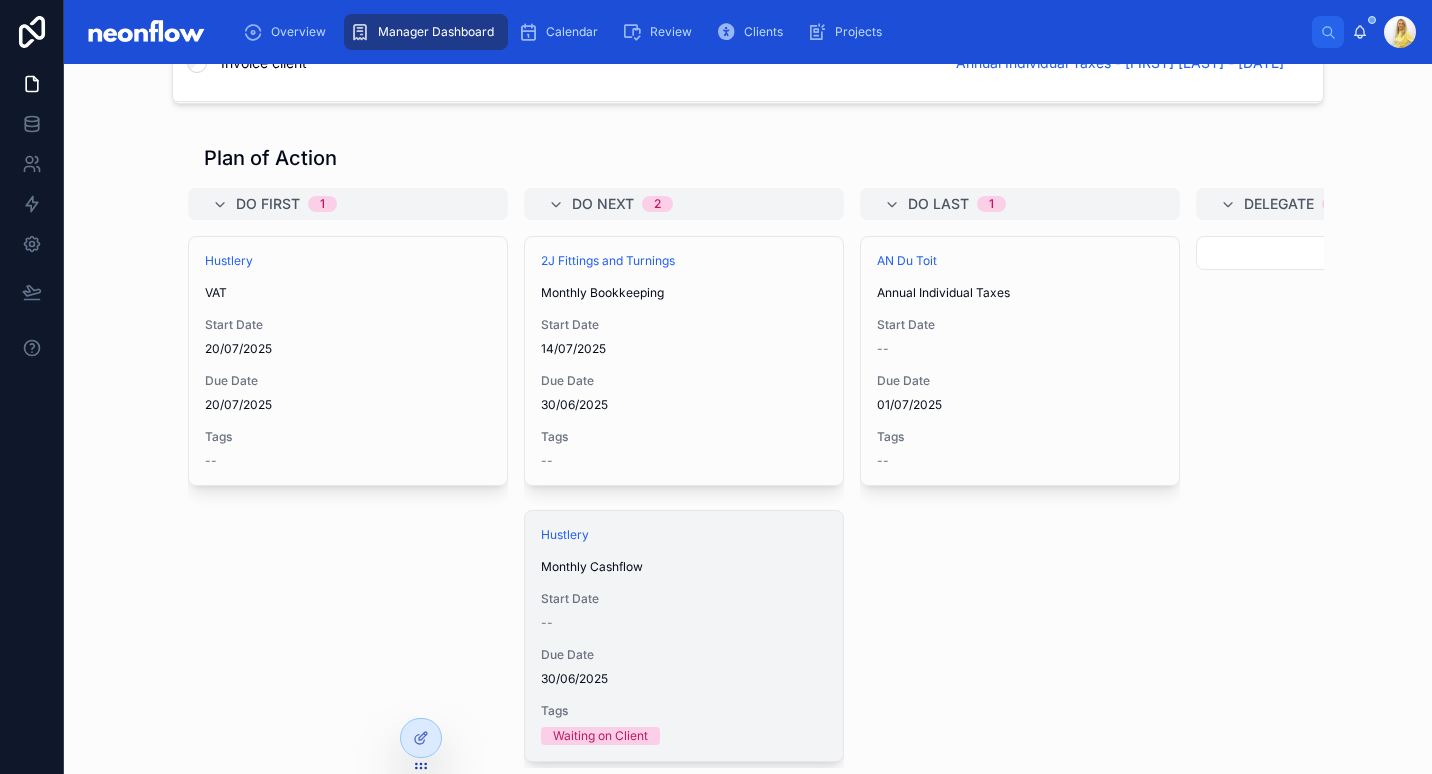 scroll, scrollTop: 9, scrollLeft: 0, axis: vertical 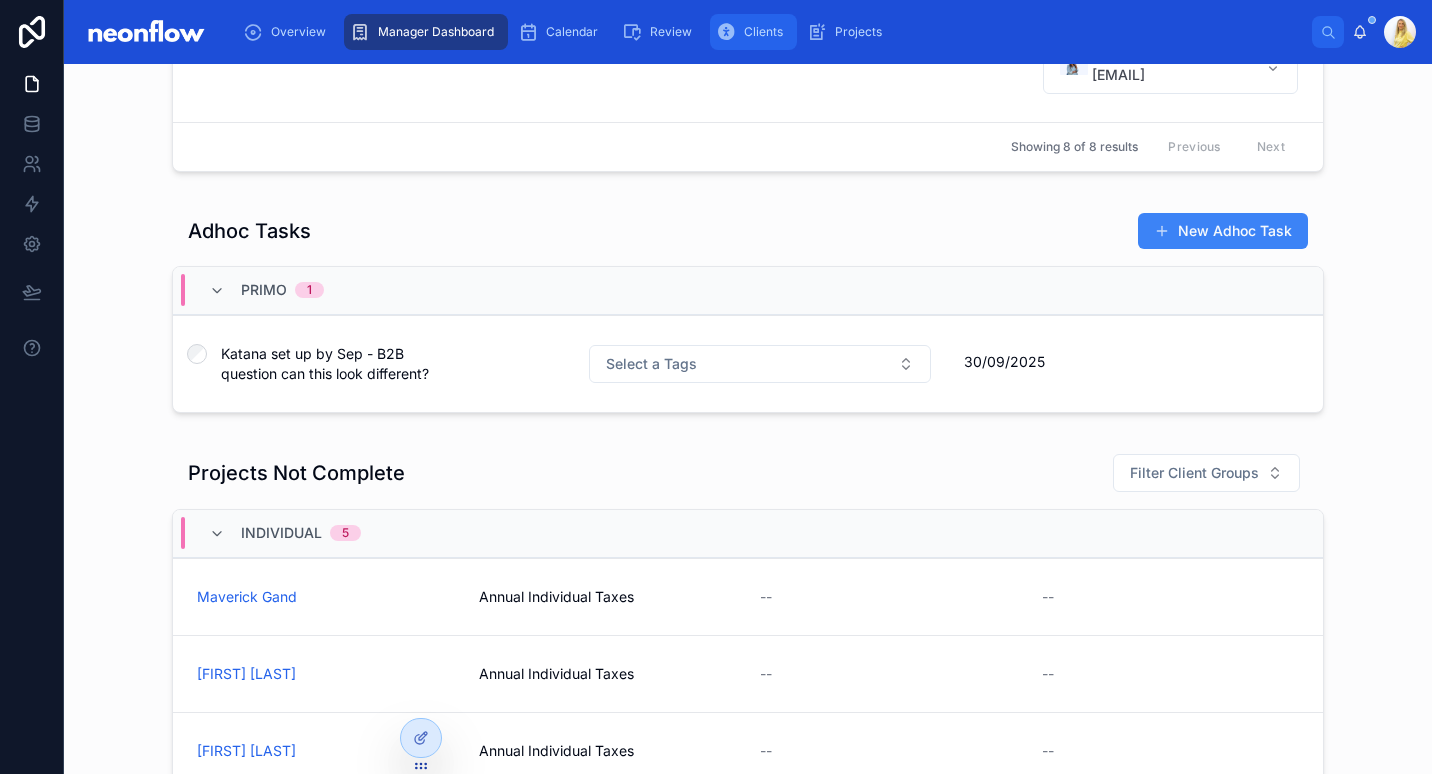 click on "Clients" at bounding box center [753, 32] 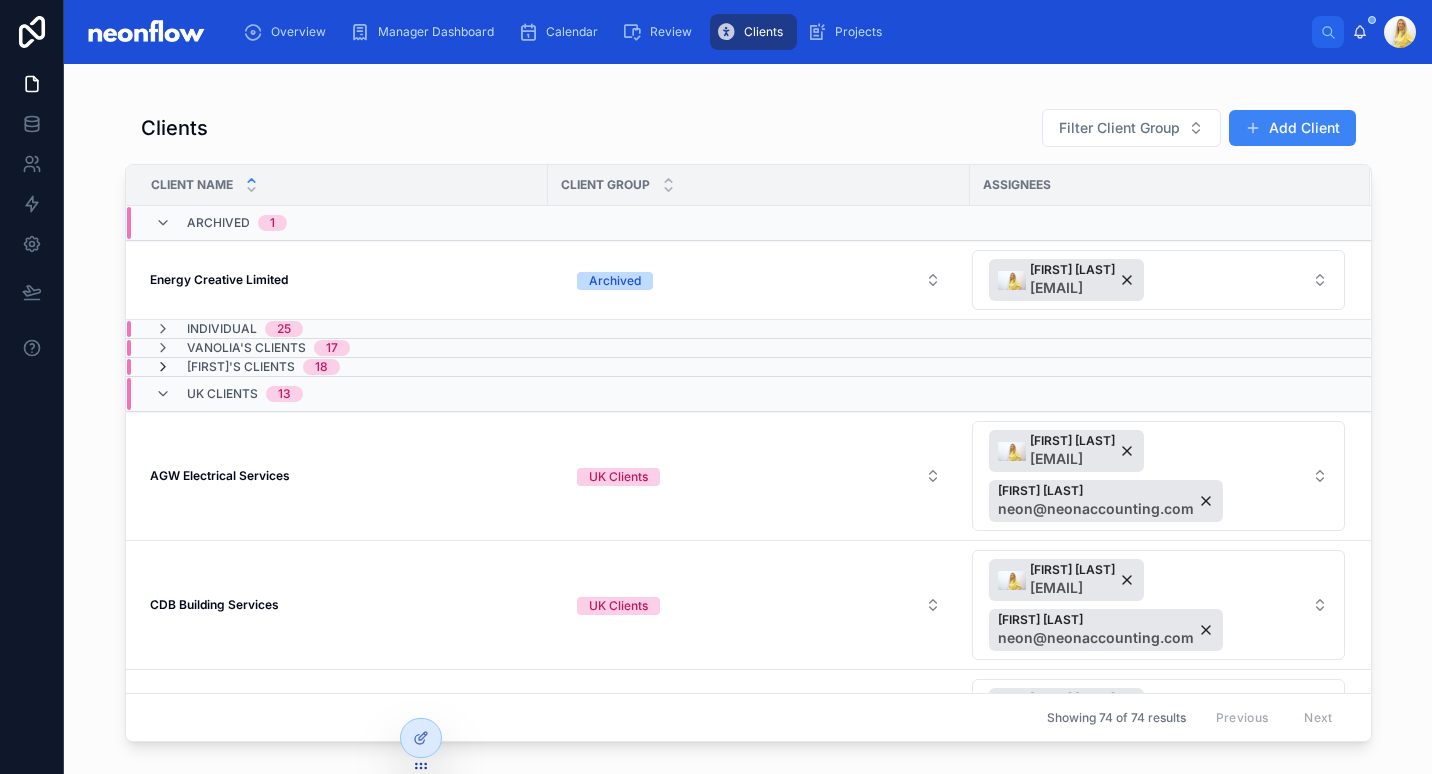 click at bounding box center [163, 367] 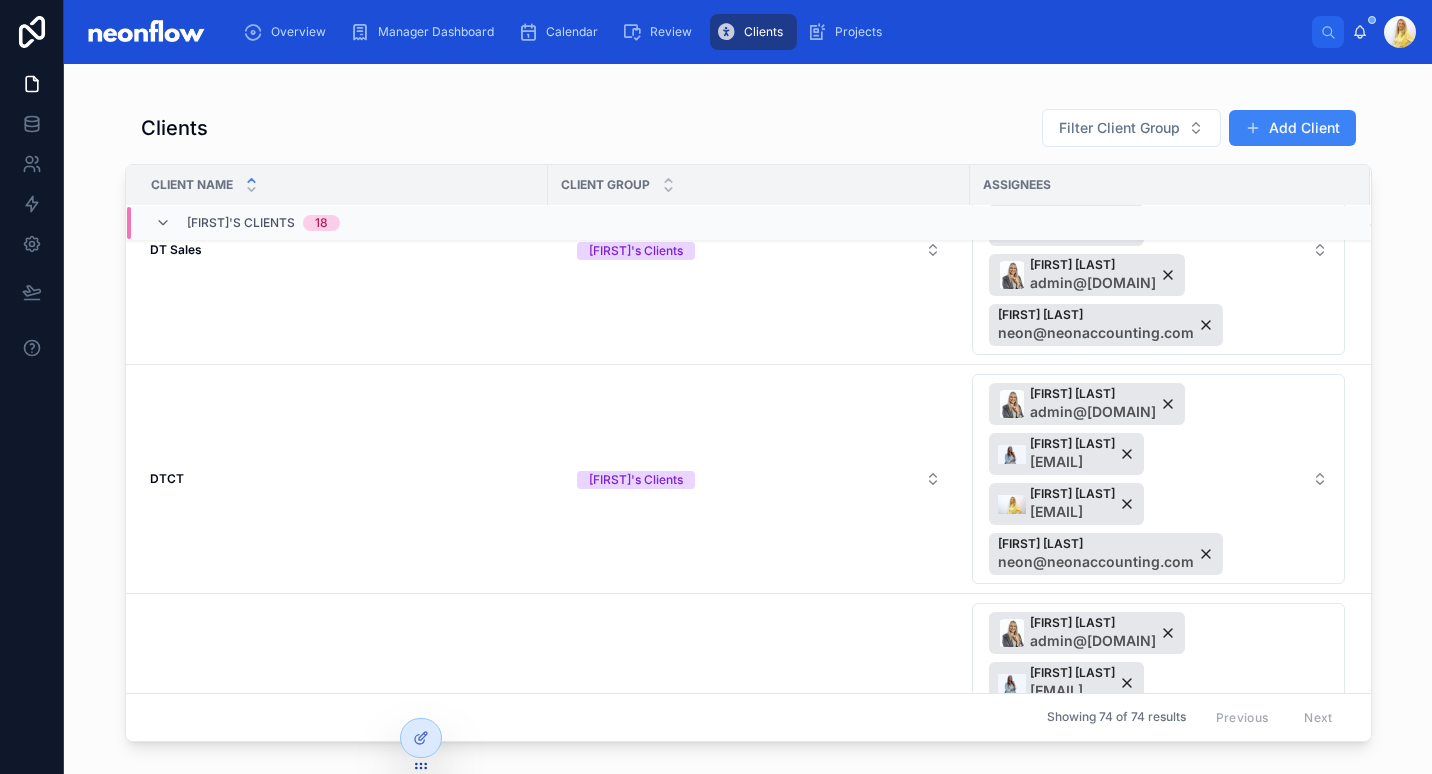 scroll, scrollTop: 1859, scrollLeft: 0, axis: vertical 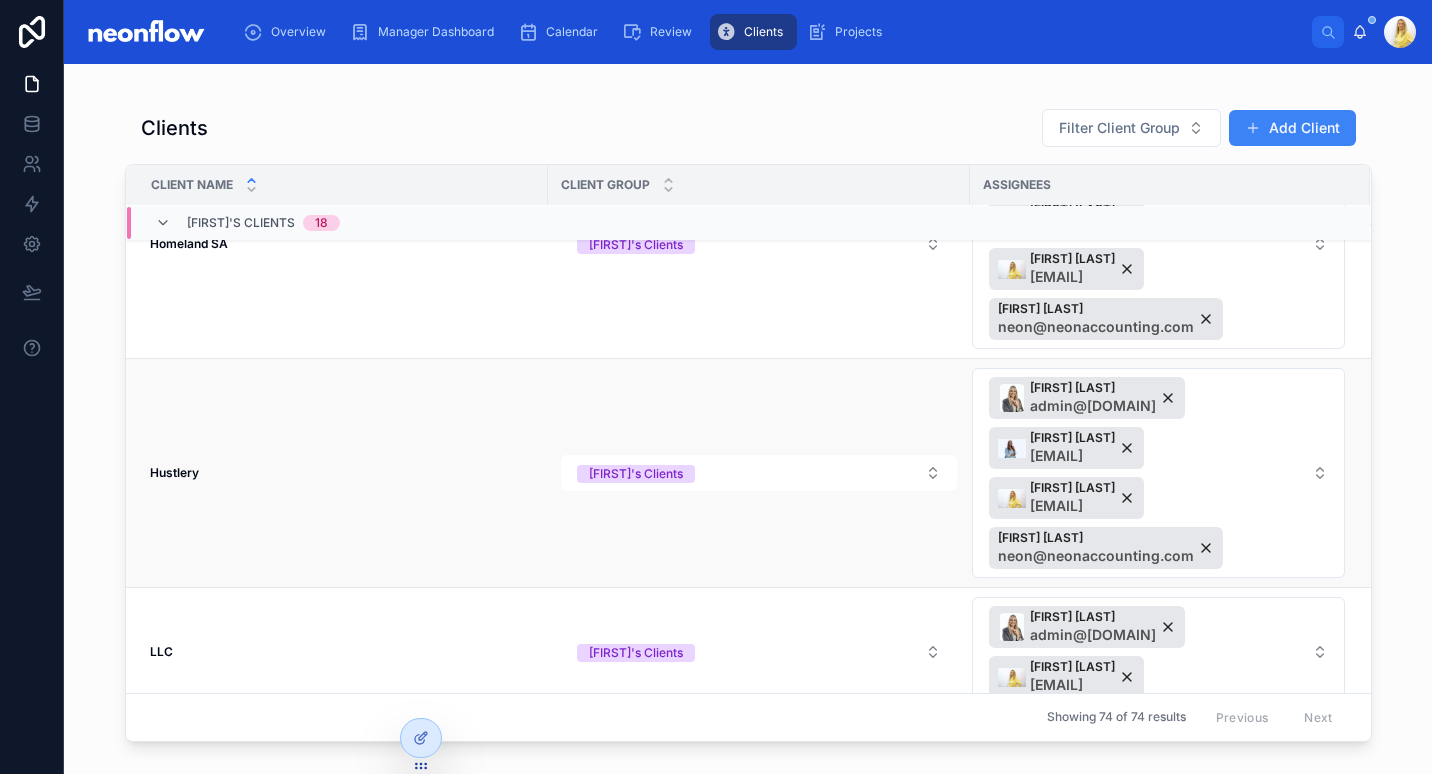 click on "Hustlery" at bounding box center (174, 472) 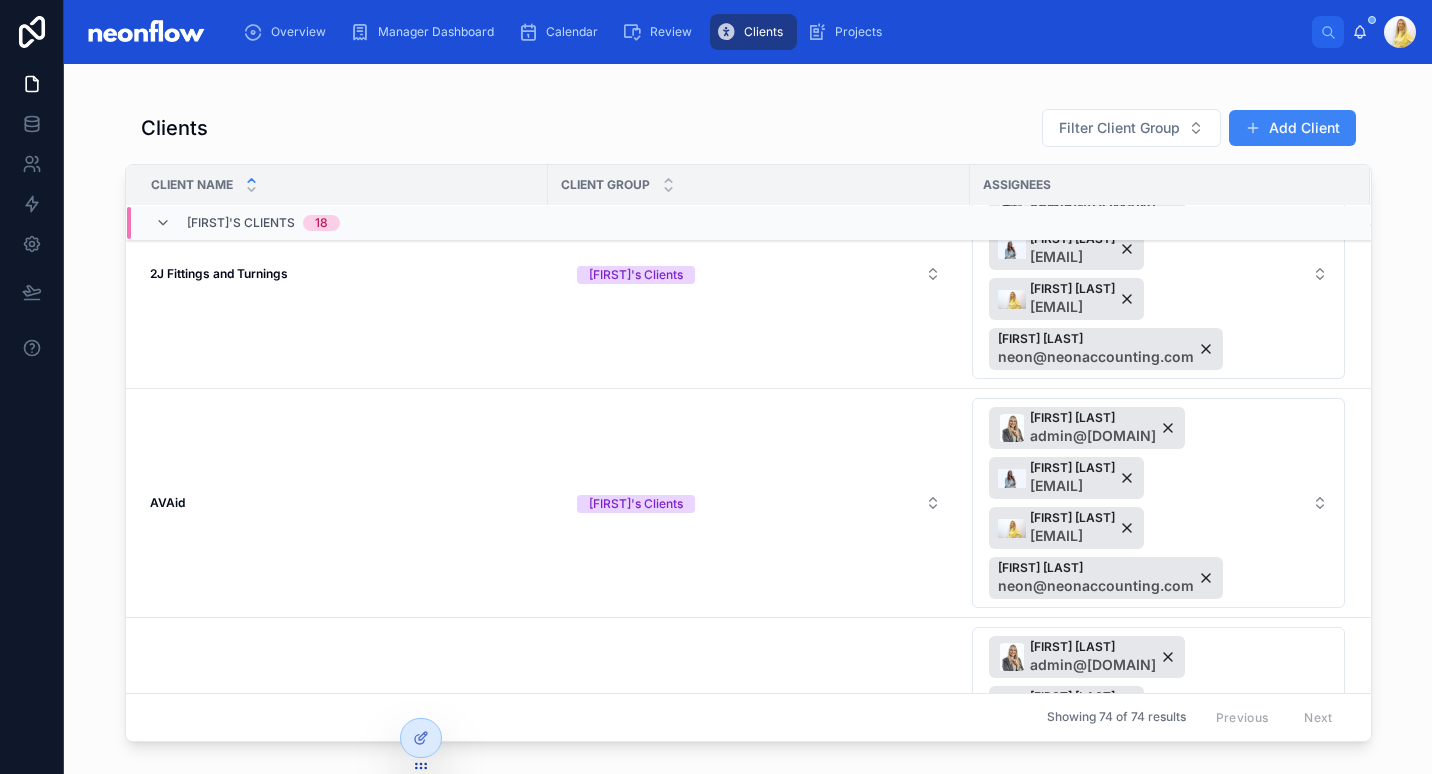 scroll, scrollTop: 0, scrollLeft: 0, axis: both 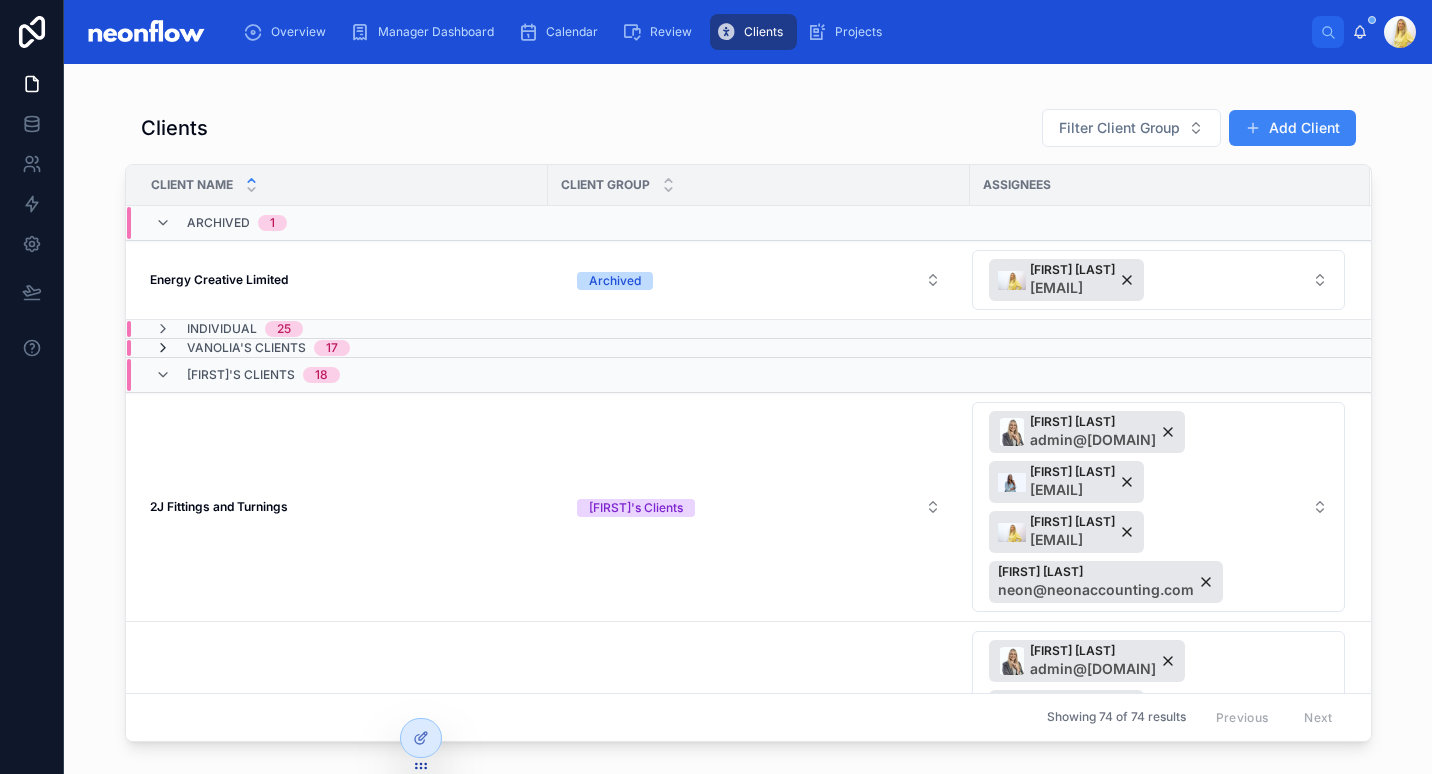 click at bounding box center (163, 348) 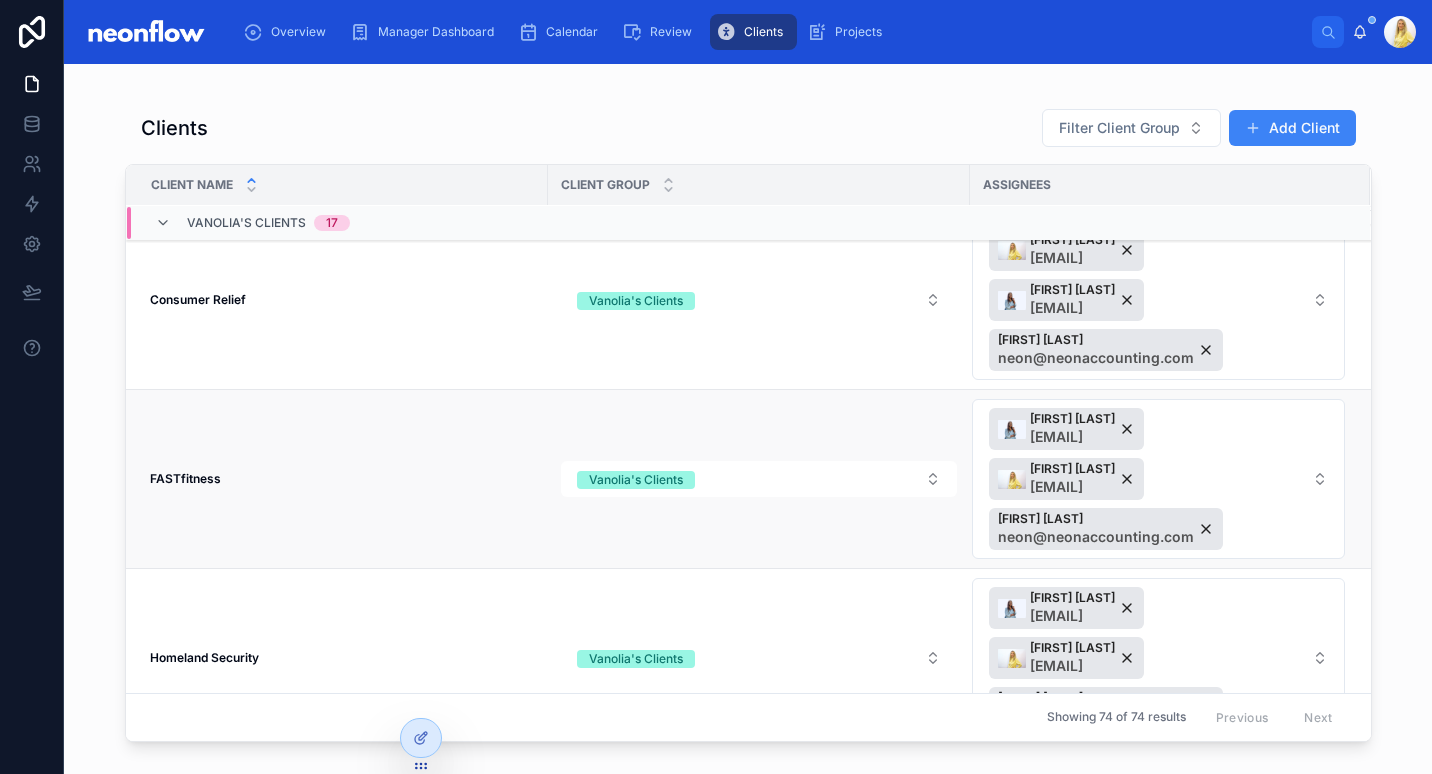 scroll, scrollTop: 466, scrollLeft: 0, axis: vertical 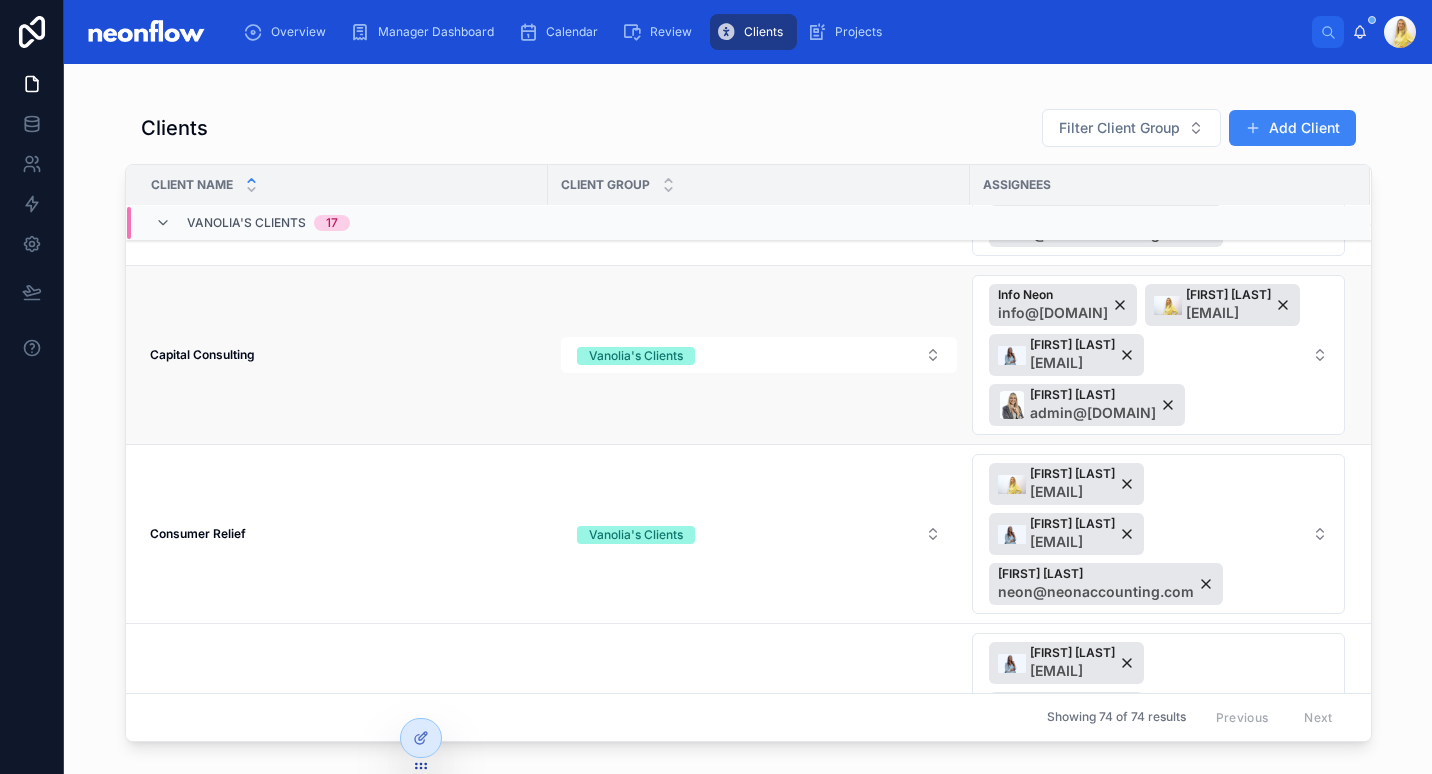 click on "Capital Consulting" at bounding box center (202, 354) 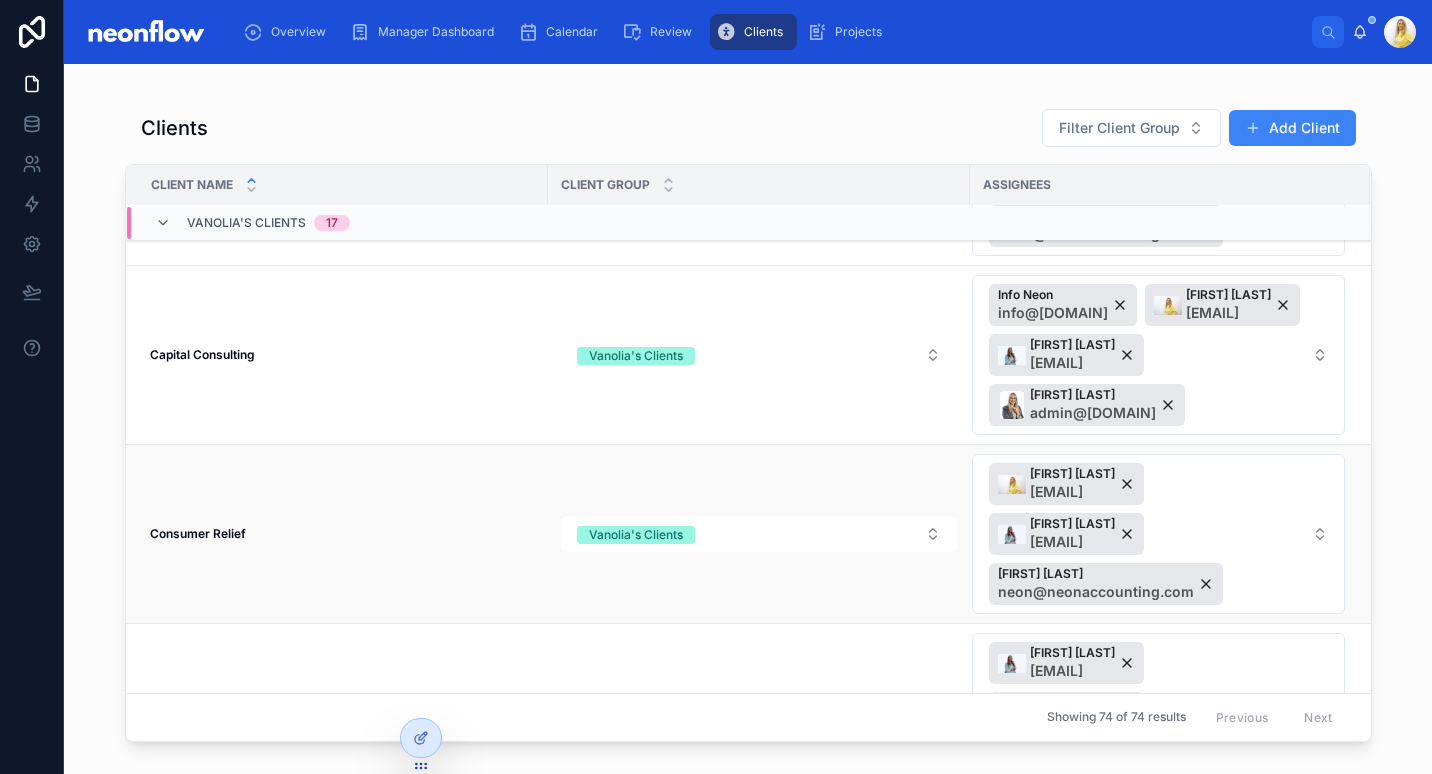 click on "Consumer Relief" at bounding box center [198, 533] 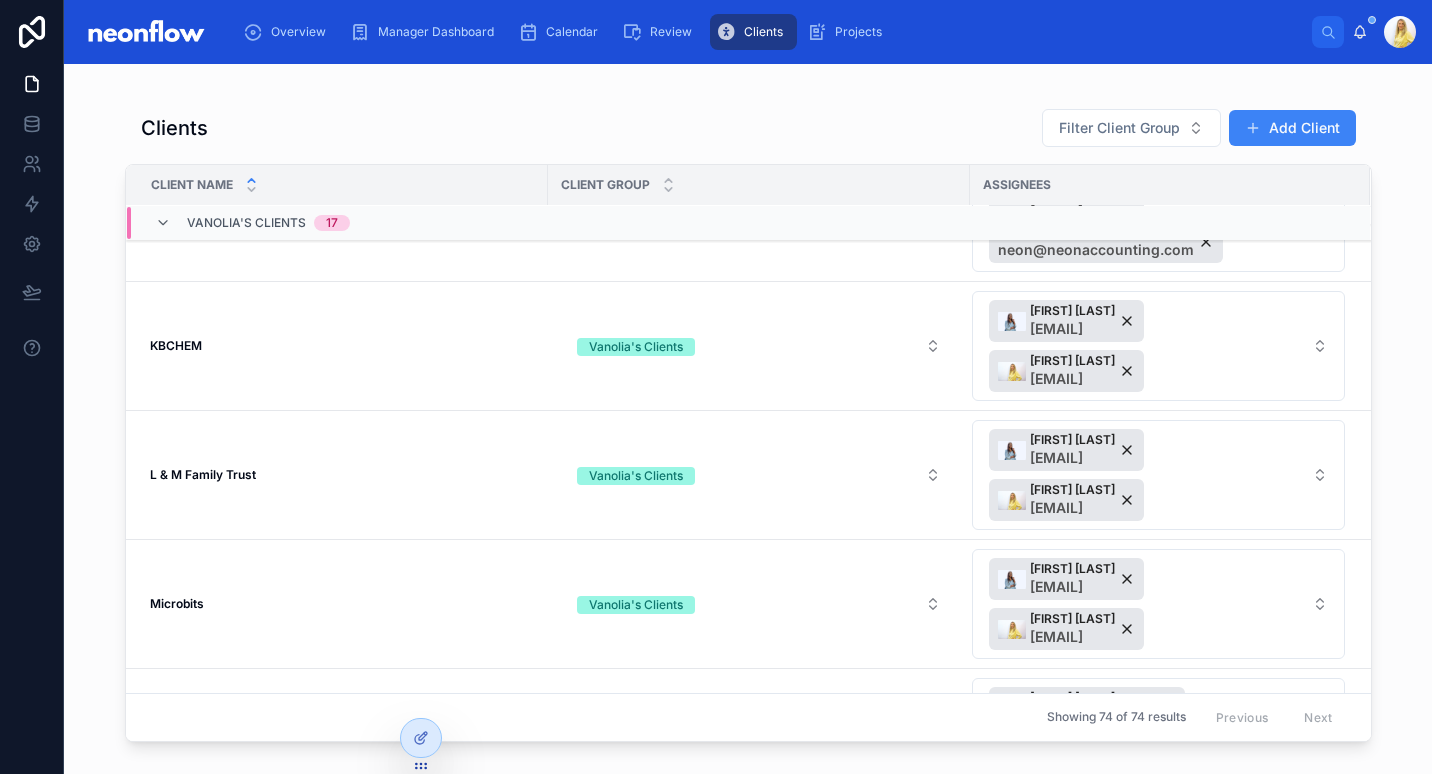scroll, scrollTop: 933, scrollLeft: 0, axis: vertical 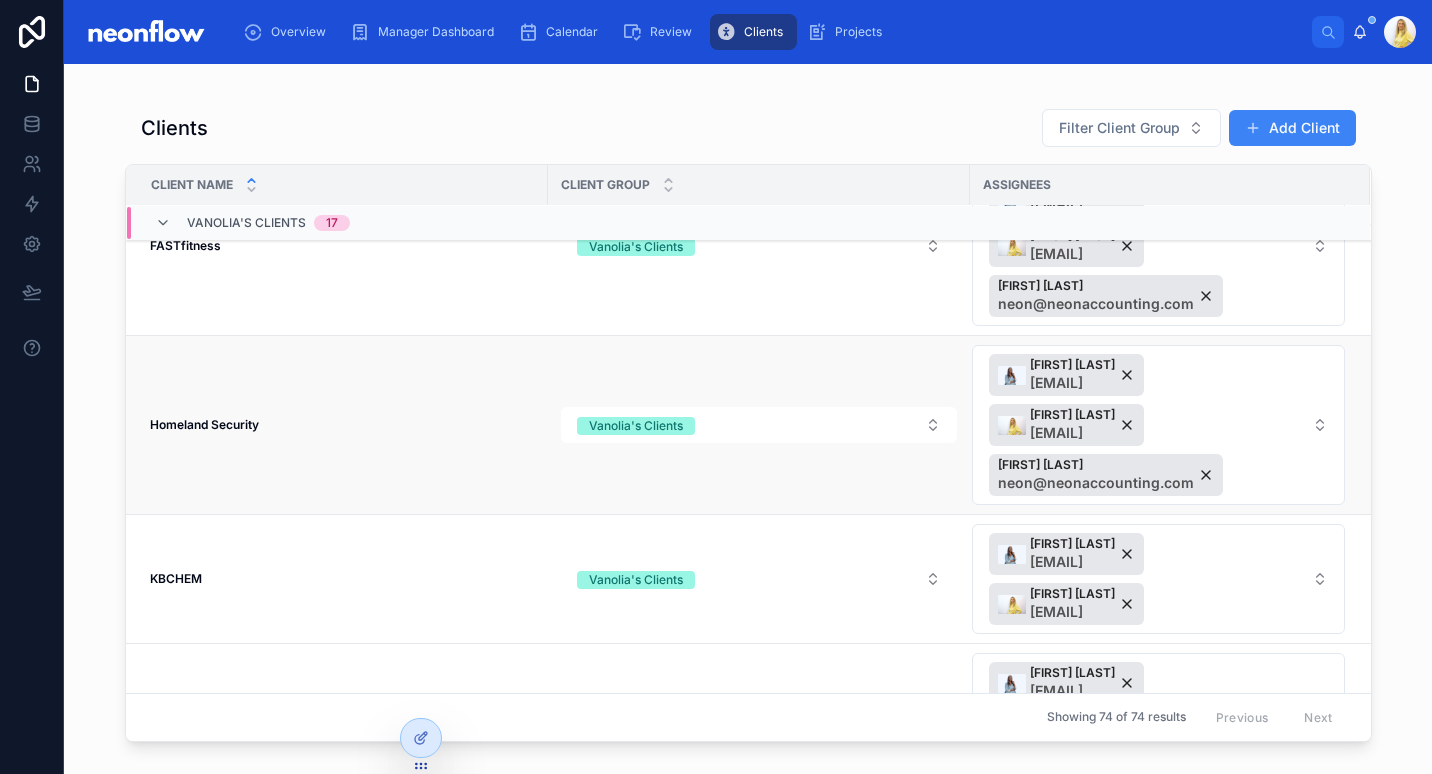 click on "Homeland Security" at bounding box center (204, 424) 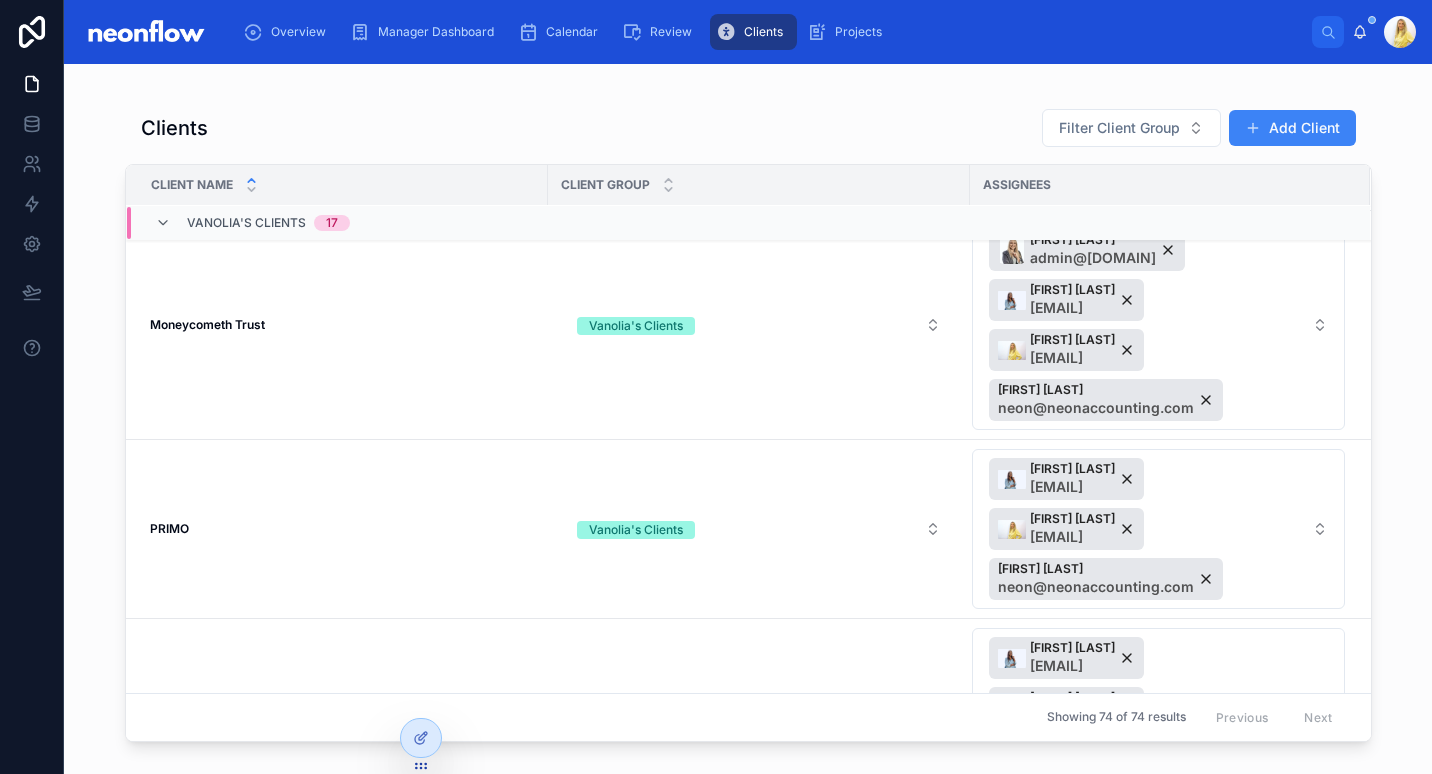 scroll, scrollTop: 1868, scrollLeft: 0, axis: vertical 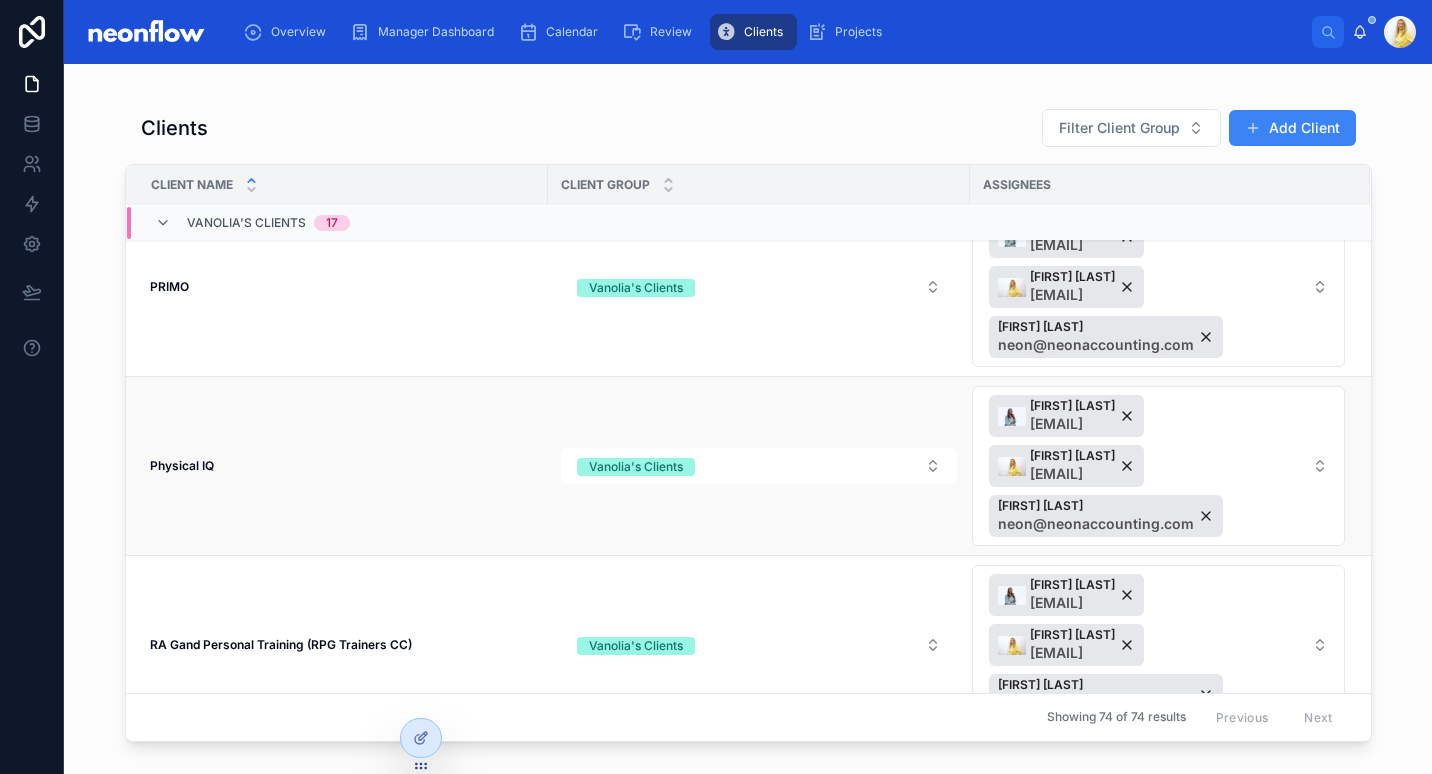 click on "Physical IQ" at bounding box center (182, 465) 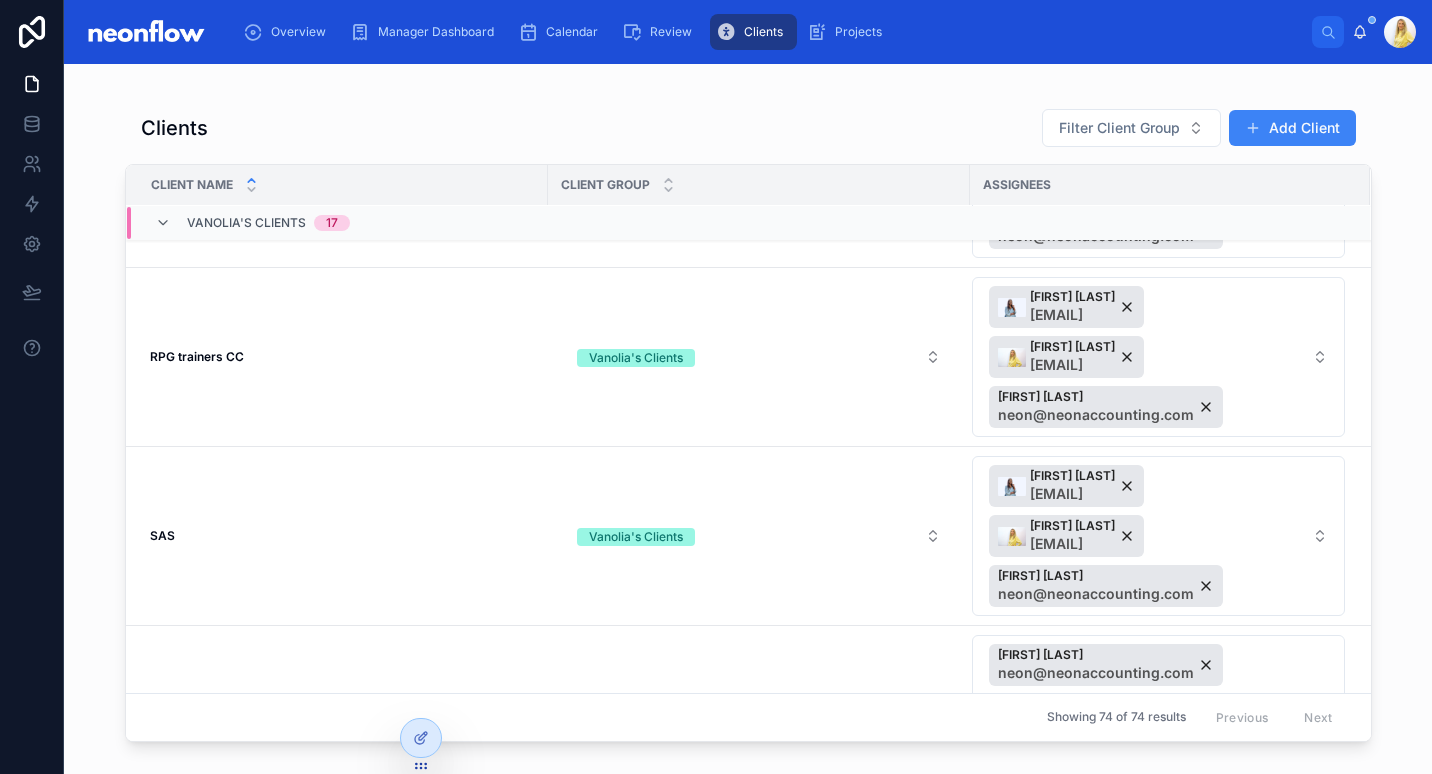 scroll, scrollTop: 2596, scrollLeft: 0, axis: vertical 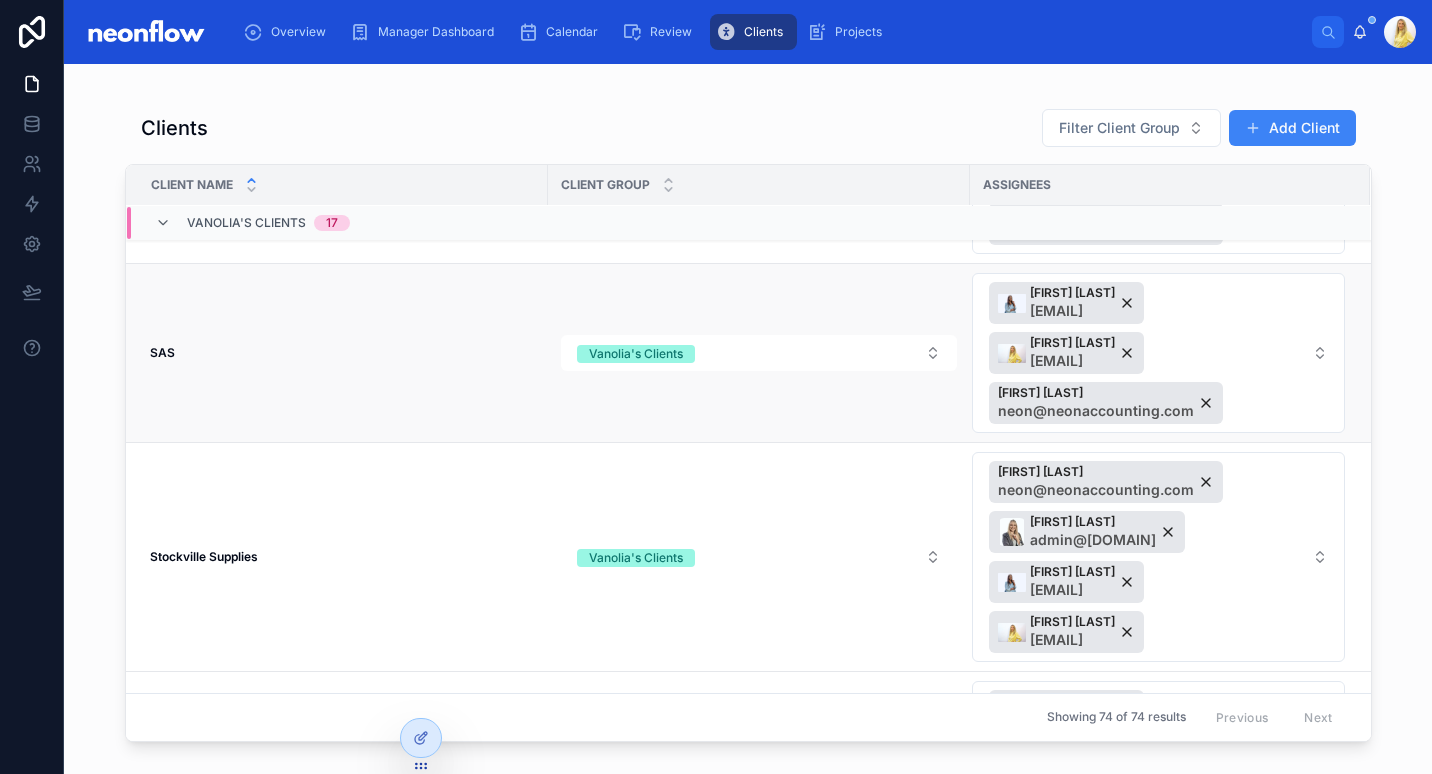 click on "SAS SAS" at bounding box center (343, 353) 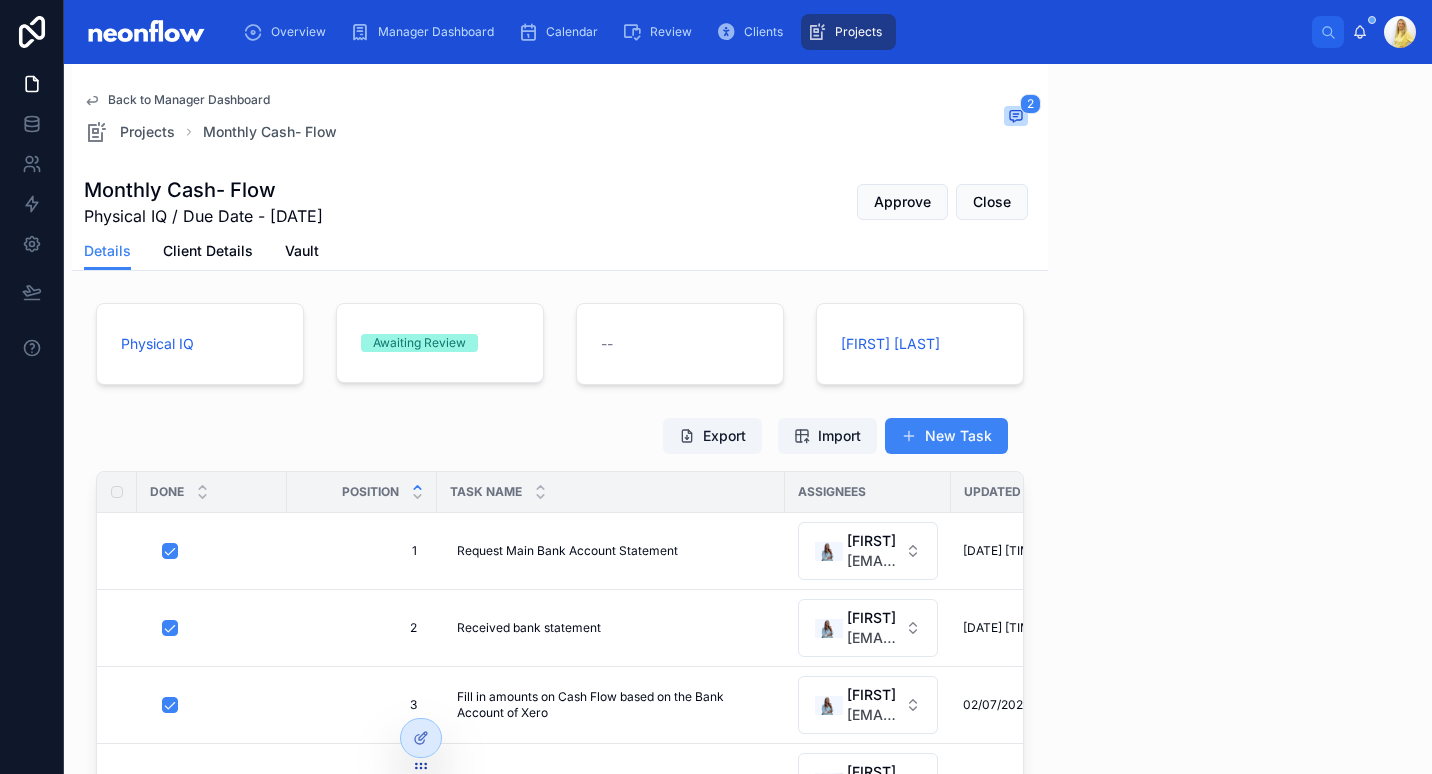 scroll, scrollTop: 0, scrollLeft: 0, axis: both 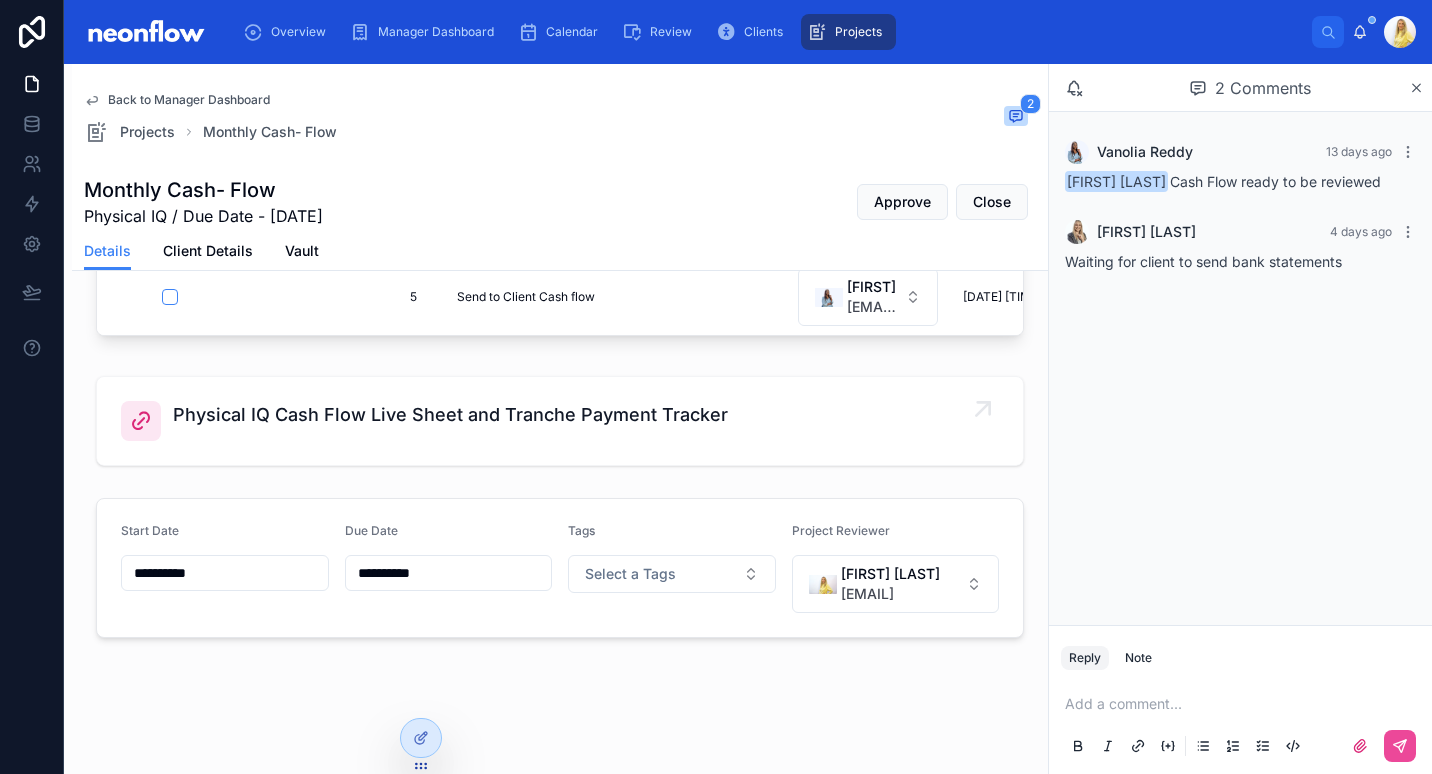 click on "Physical IQ Cash Flow Live Sheet and Tranche Payment Tracker" at bounding box center [450, 415] 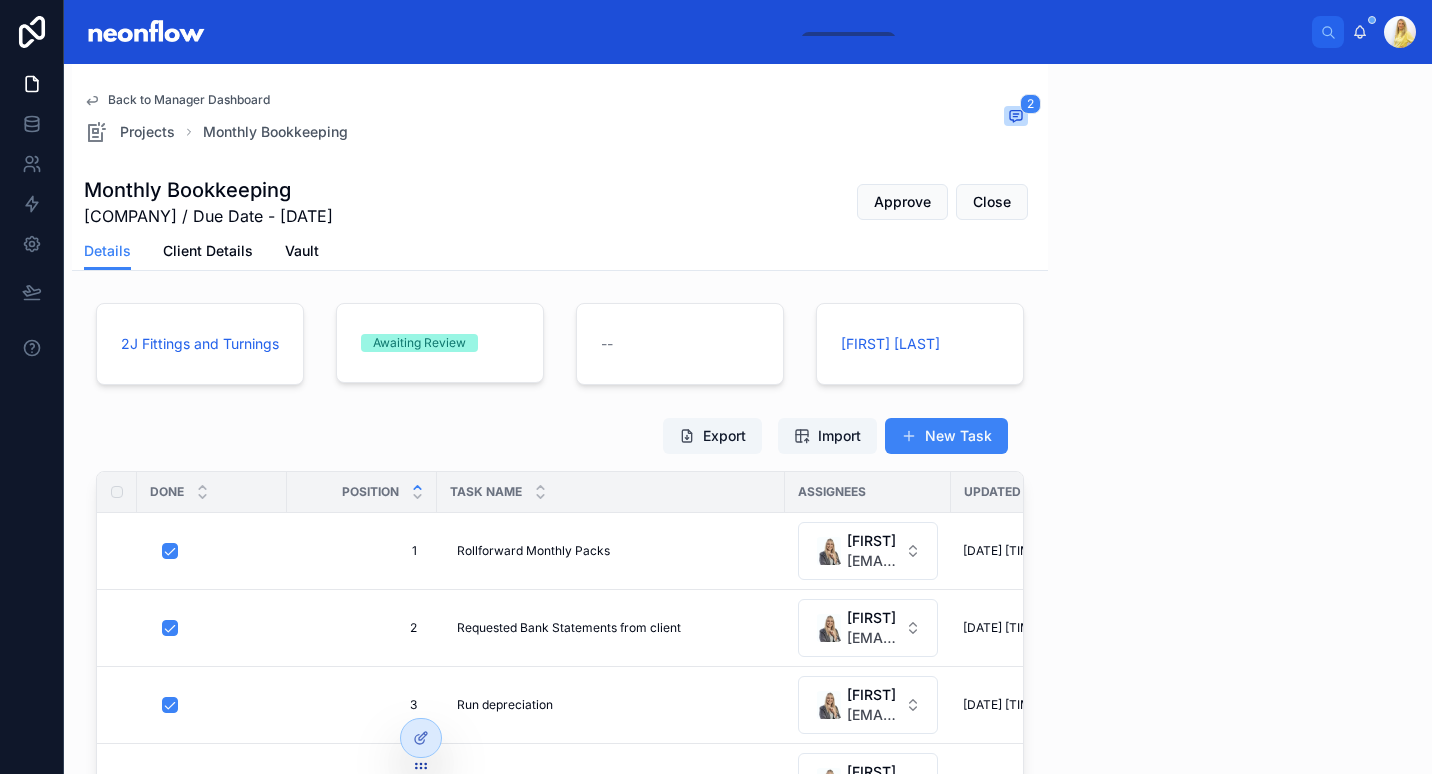 scroll, scrollTop: 0, scrollLeft: 0, axis: both 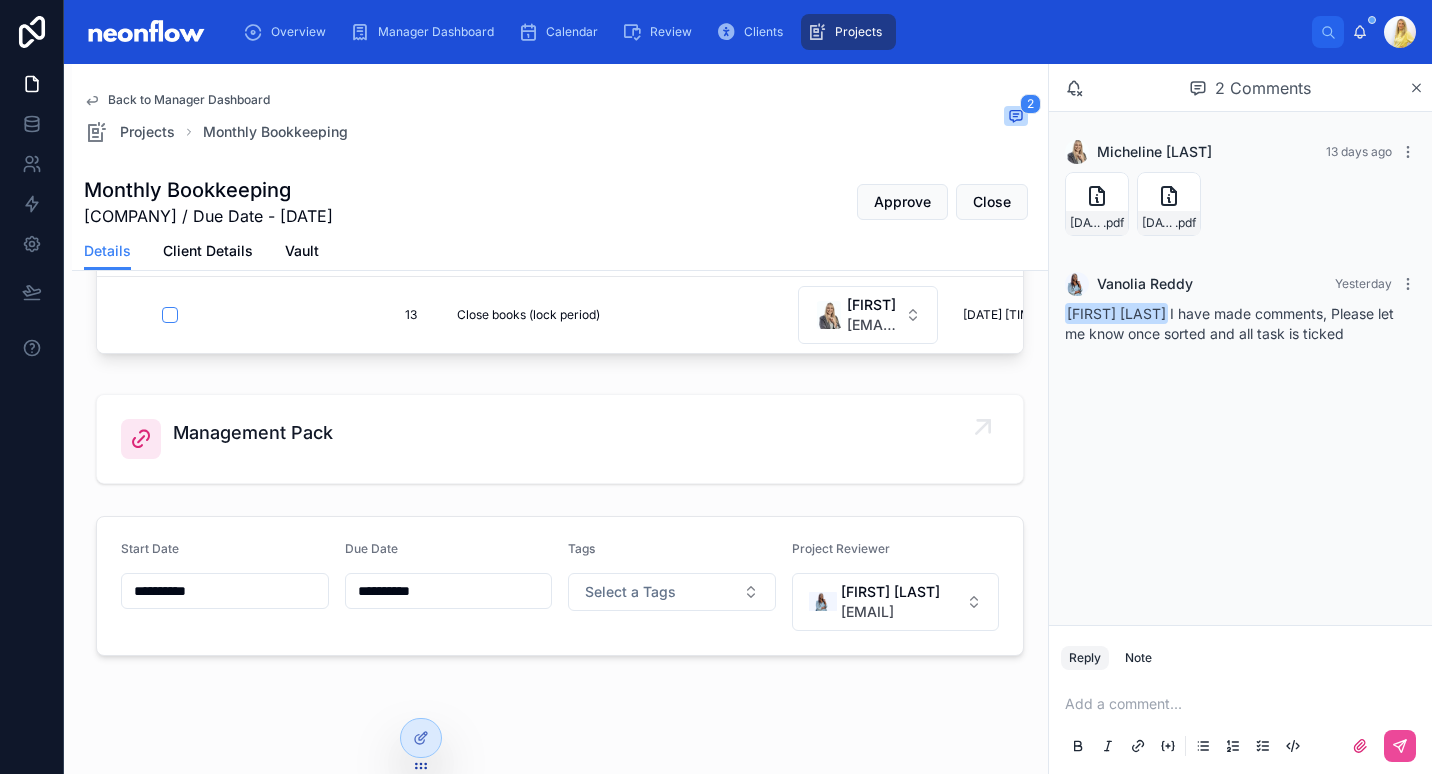 click on "Management Pack" at bounding box center [253, 433] 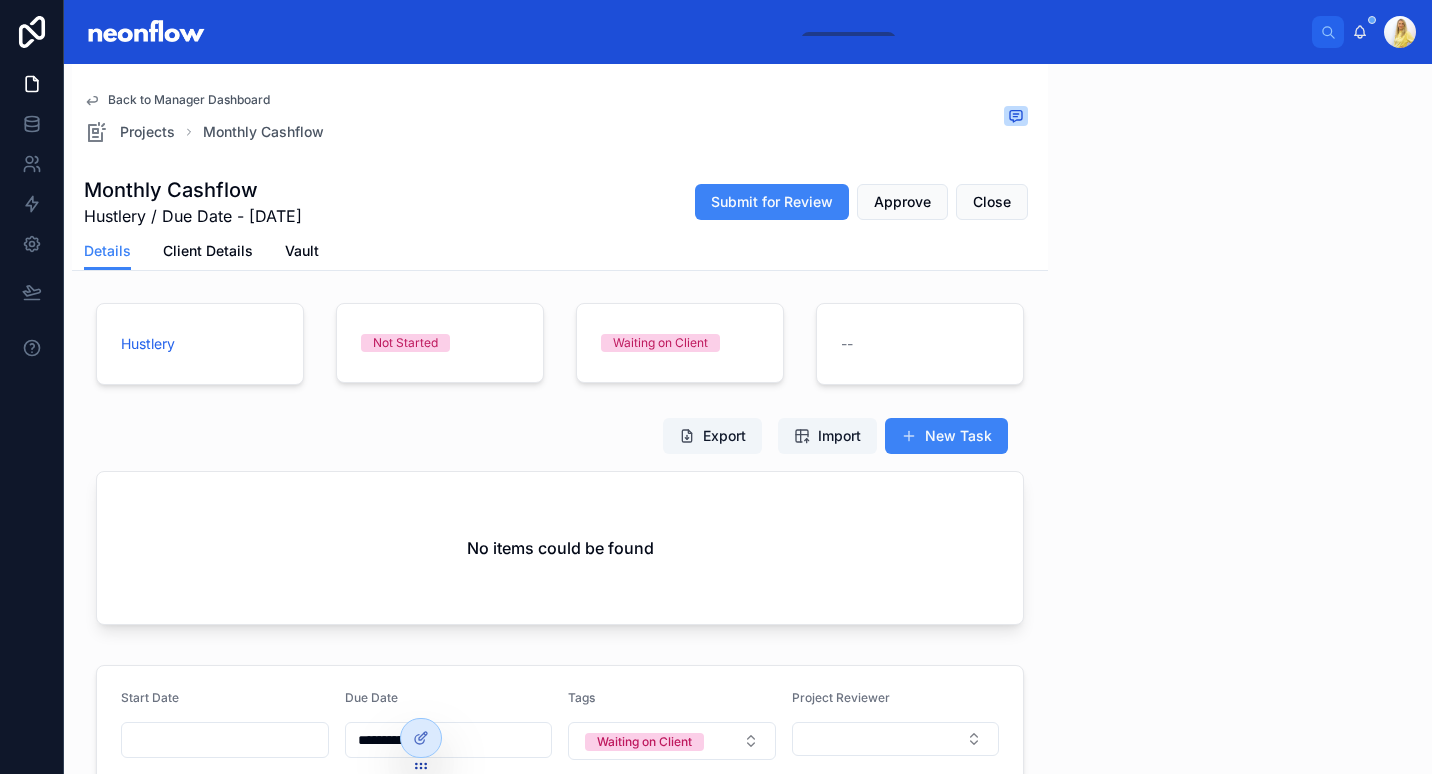scroll, scrollTop: 0, scrollLeft: 0, axis: both 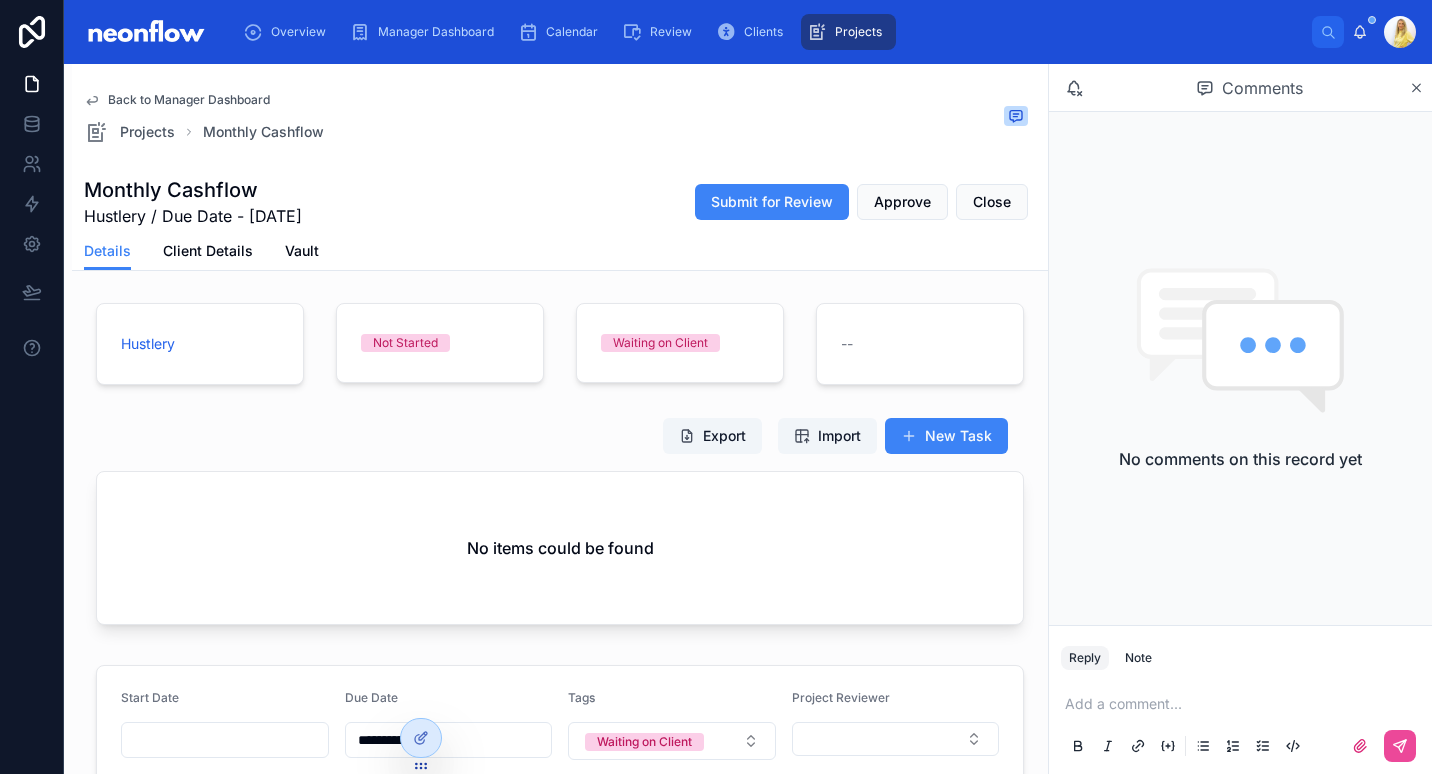 click on "Back to Manager Dashboard" at bounding box center (189, 100) 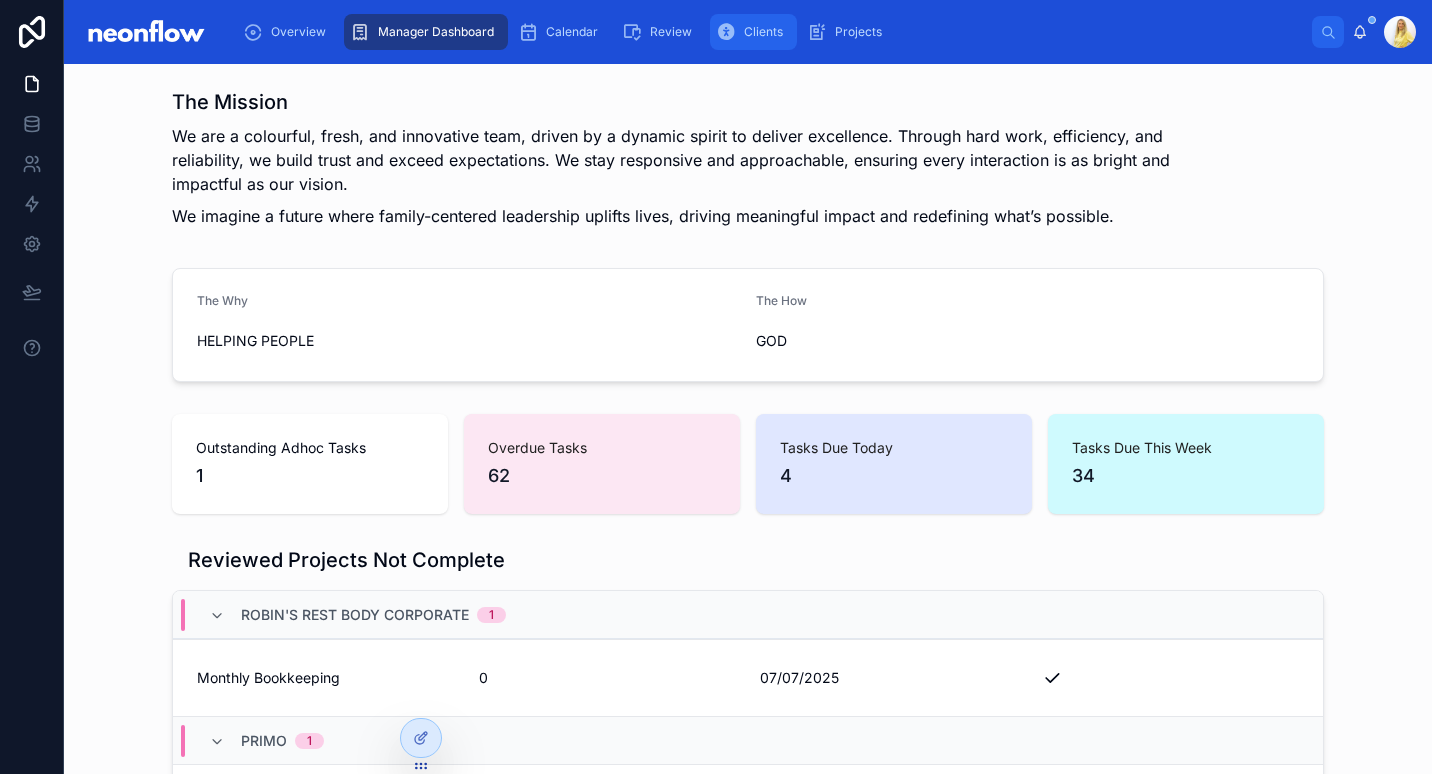 click at bounding box center (726, 32) 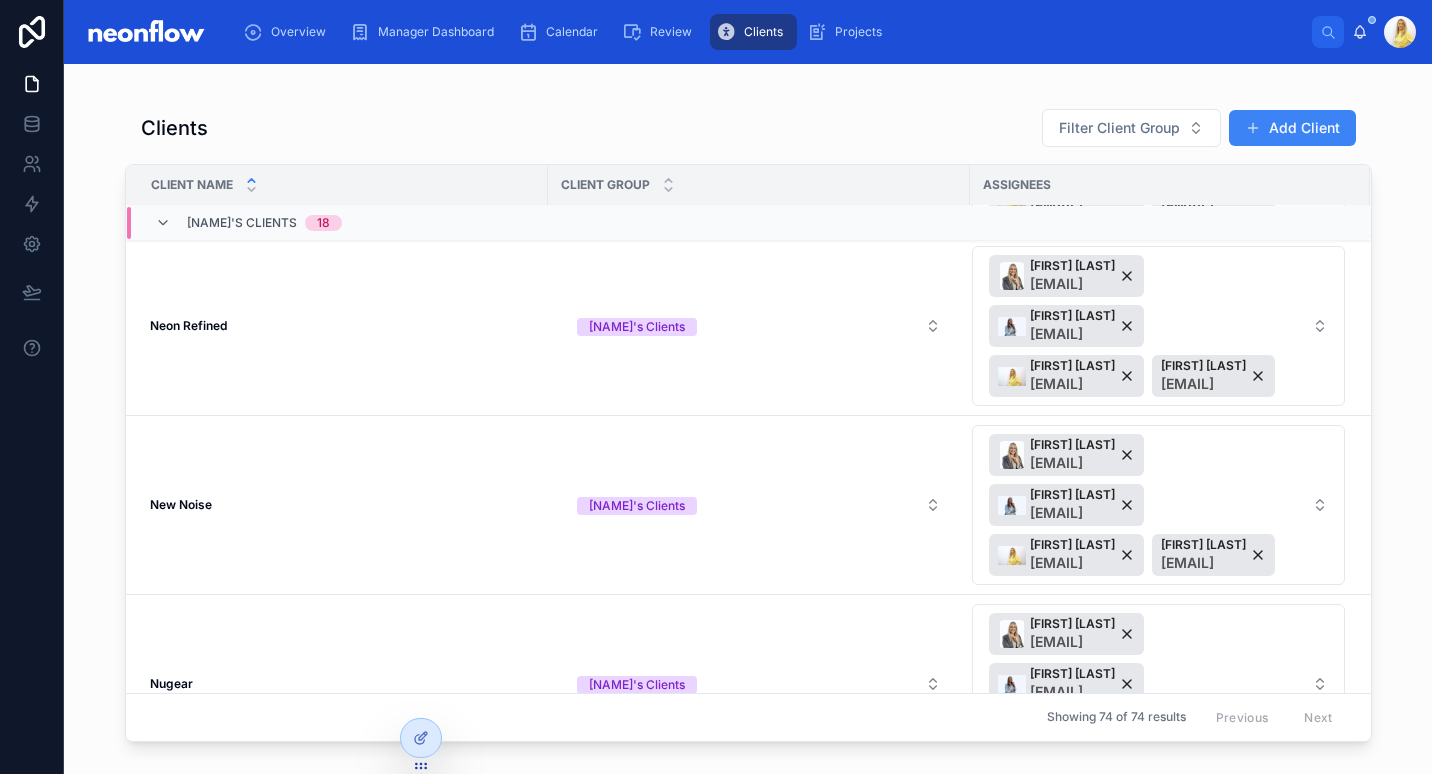 scroll, scrollTop: 4877, scrollLeft: 0, axis: vertical 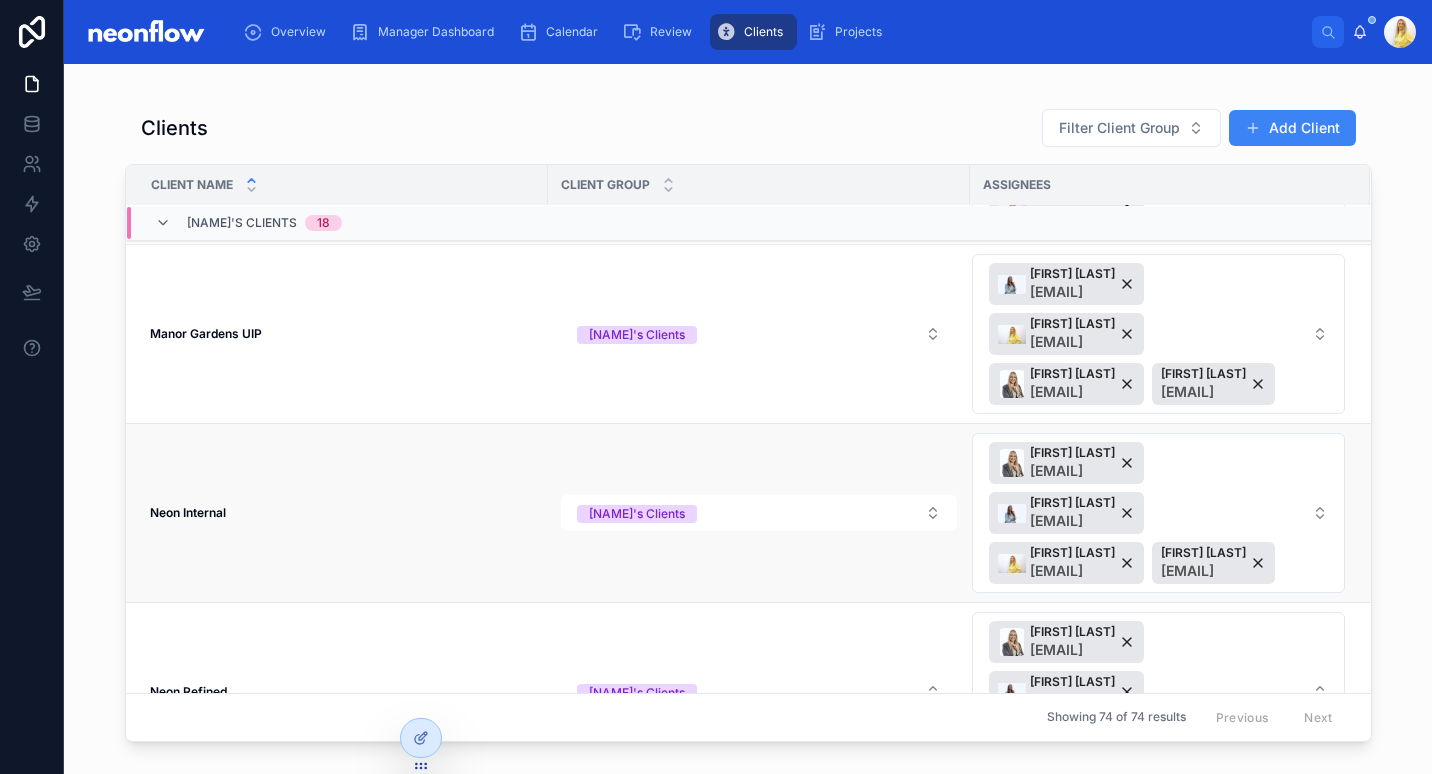 click on "Hustlery Hustlery" at bounding box center [343, 26] 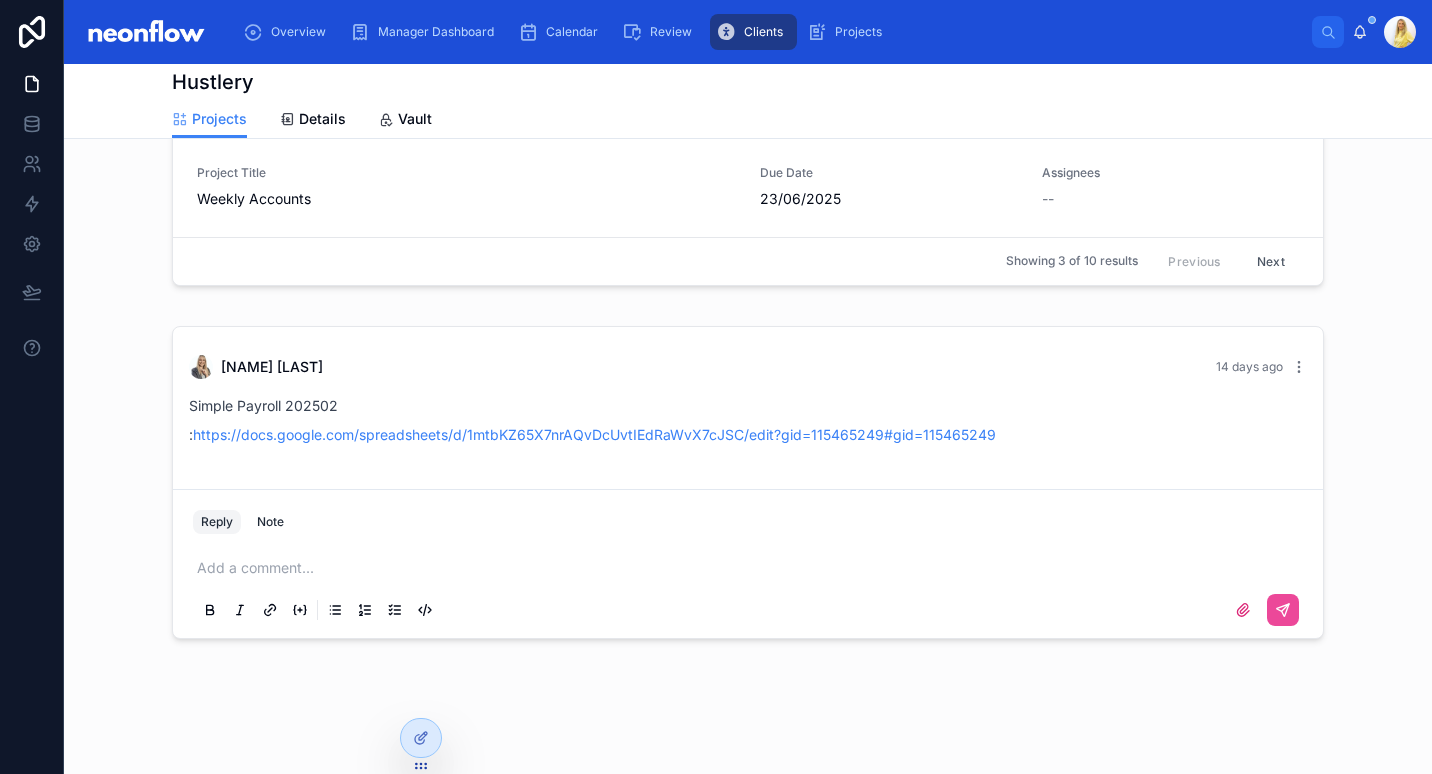 scroll, scrollTop: 708, scrollLeft: 0, axis: vertical 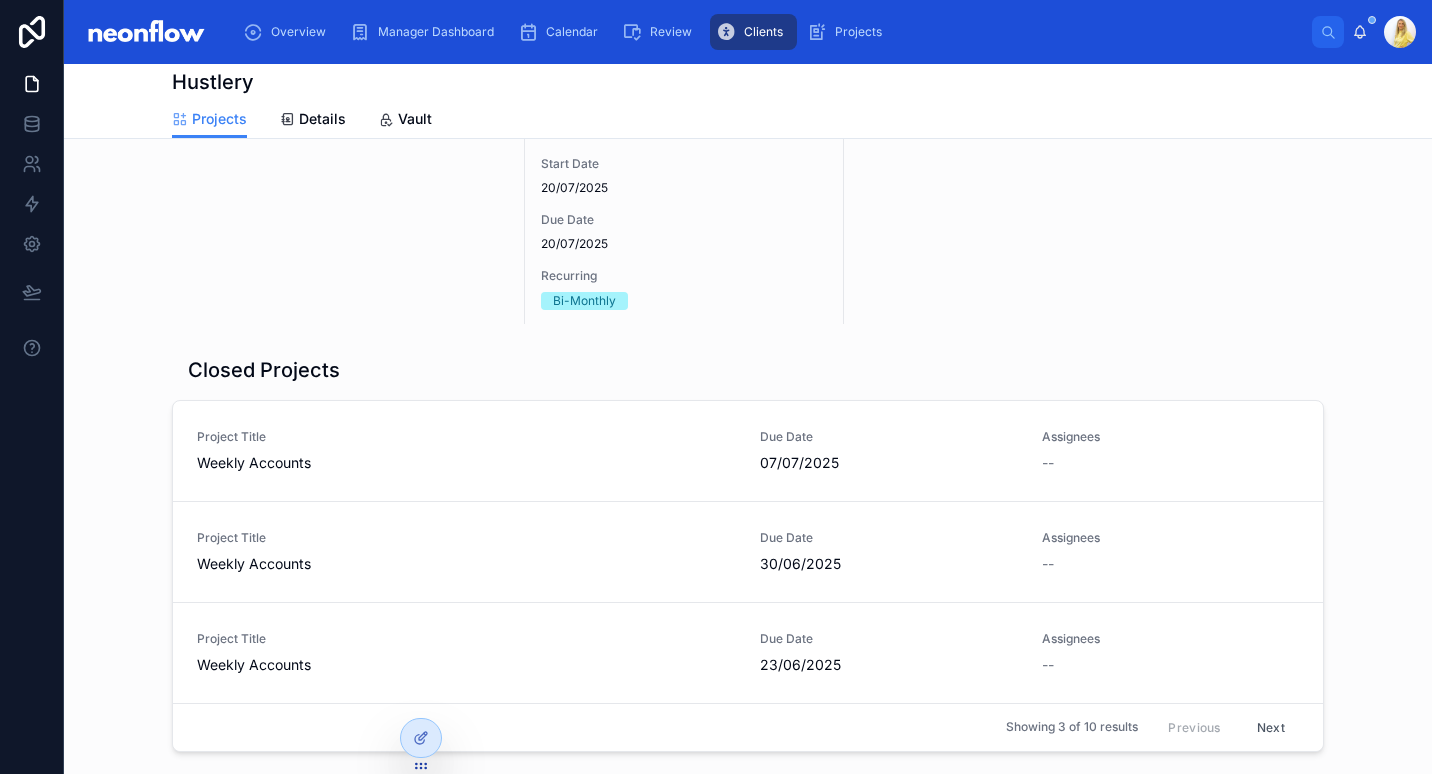 click on "Next" at bounding box center [1271, 727] 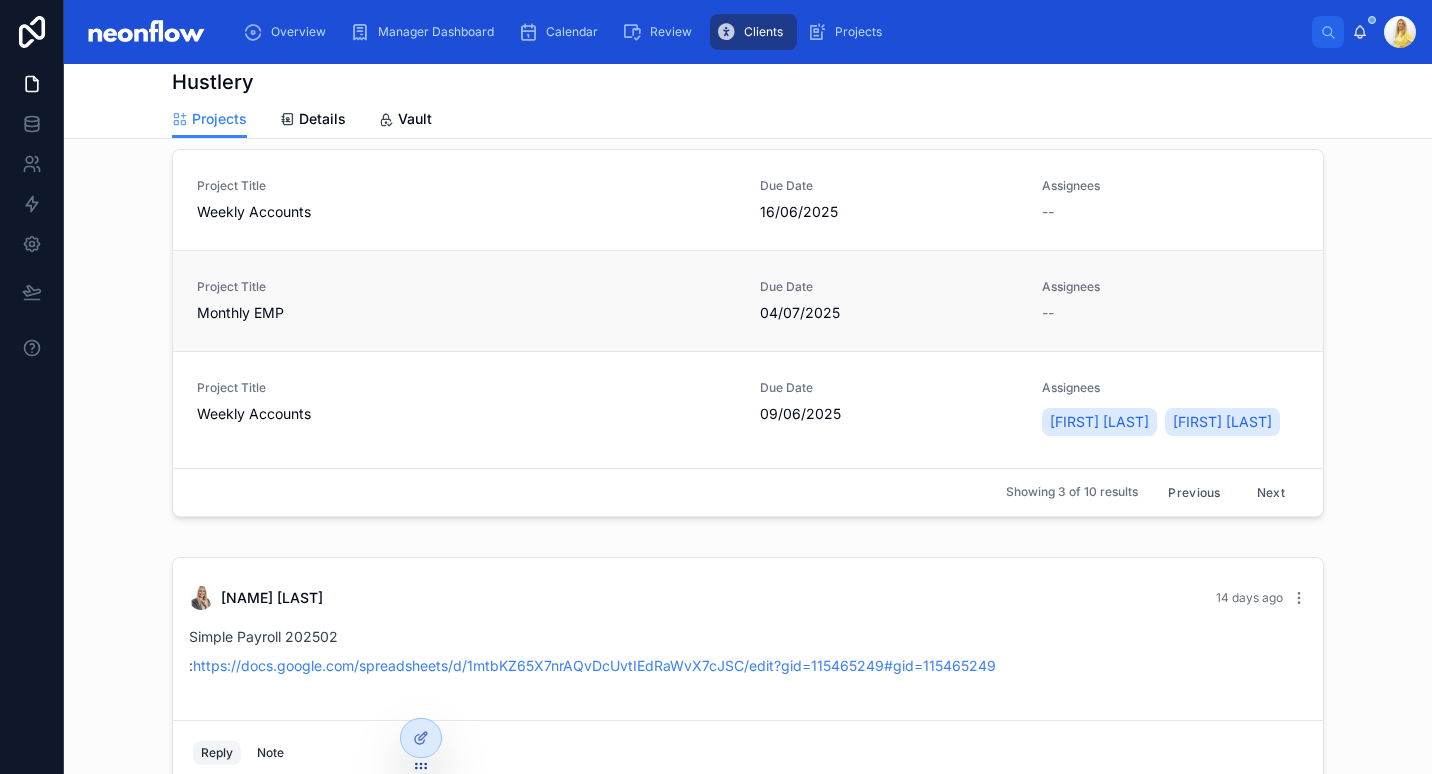 scroll, scrollTop: 941, scrollLeft: 0, axis: vertical 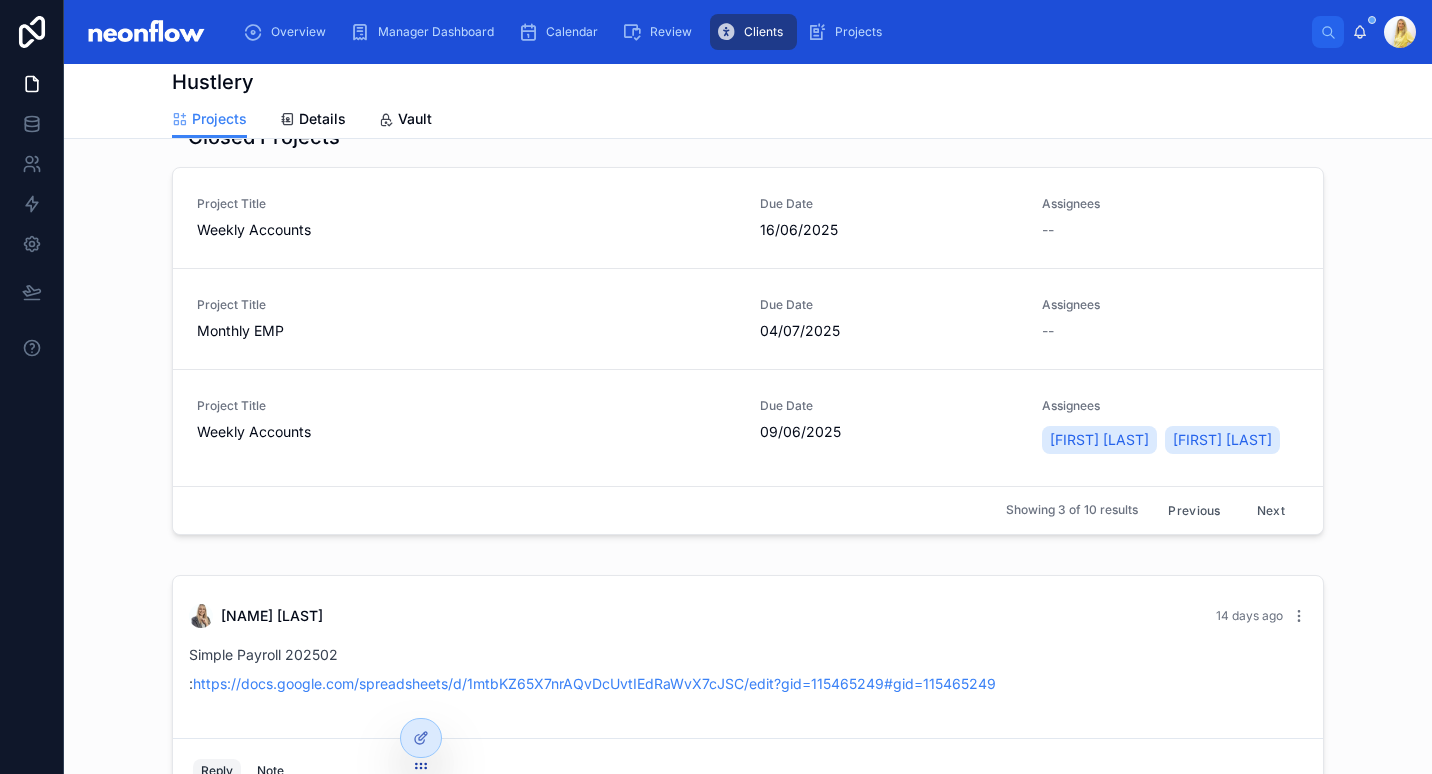 click on "Next" at bounding box center [1271, 510] 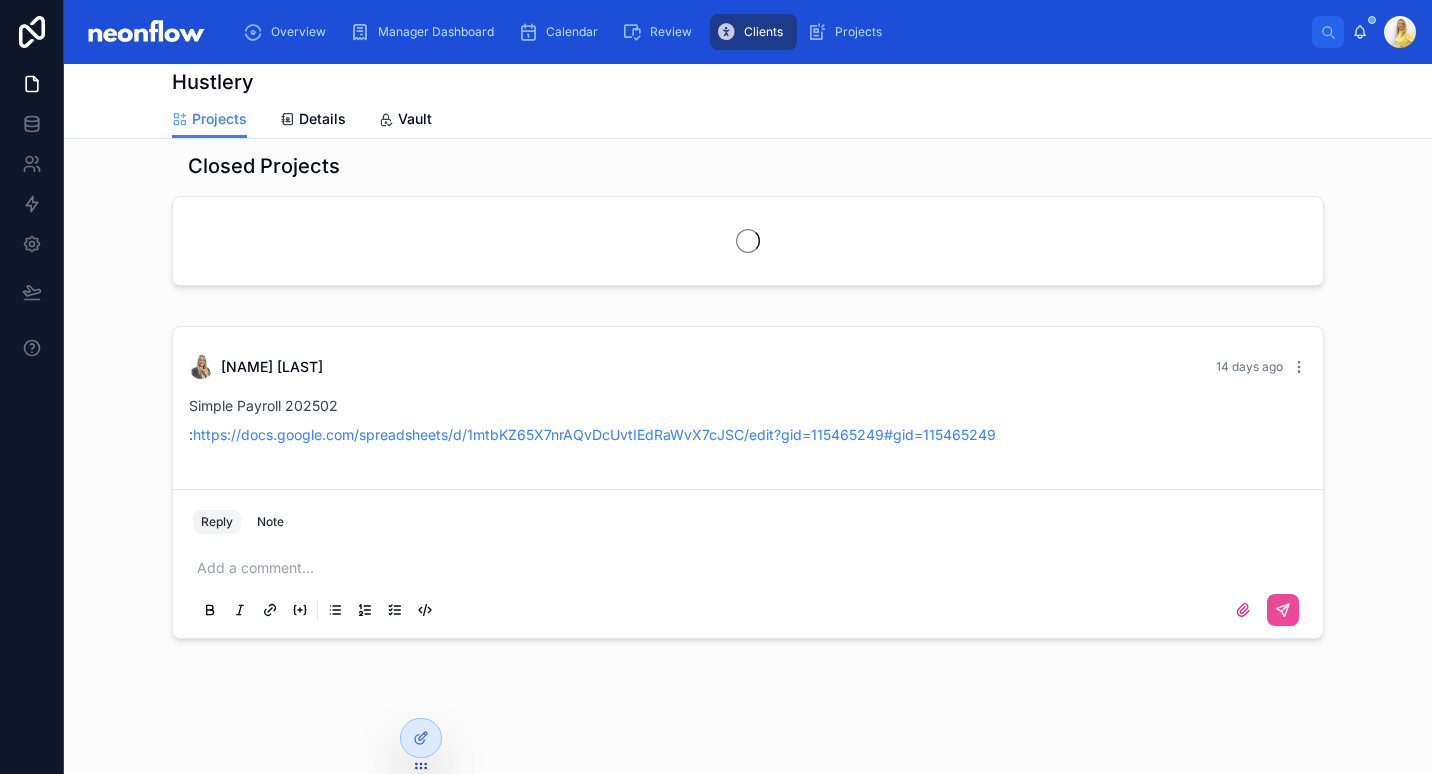 scroll, scrollTop: 941, scrollLeft: 0, axis: vertical 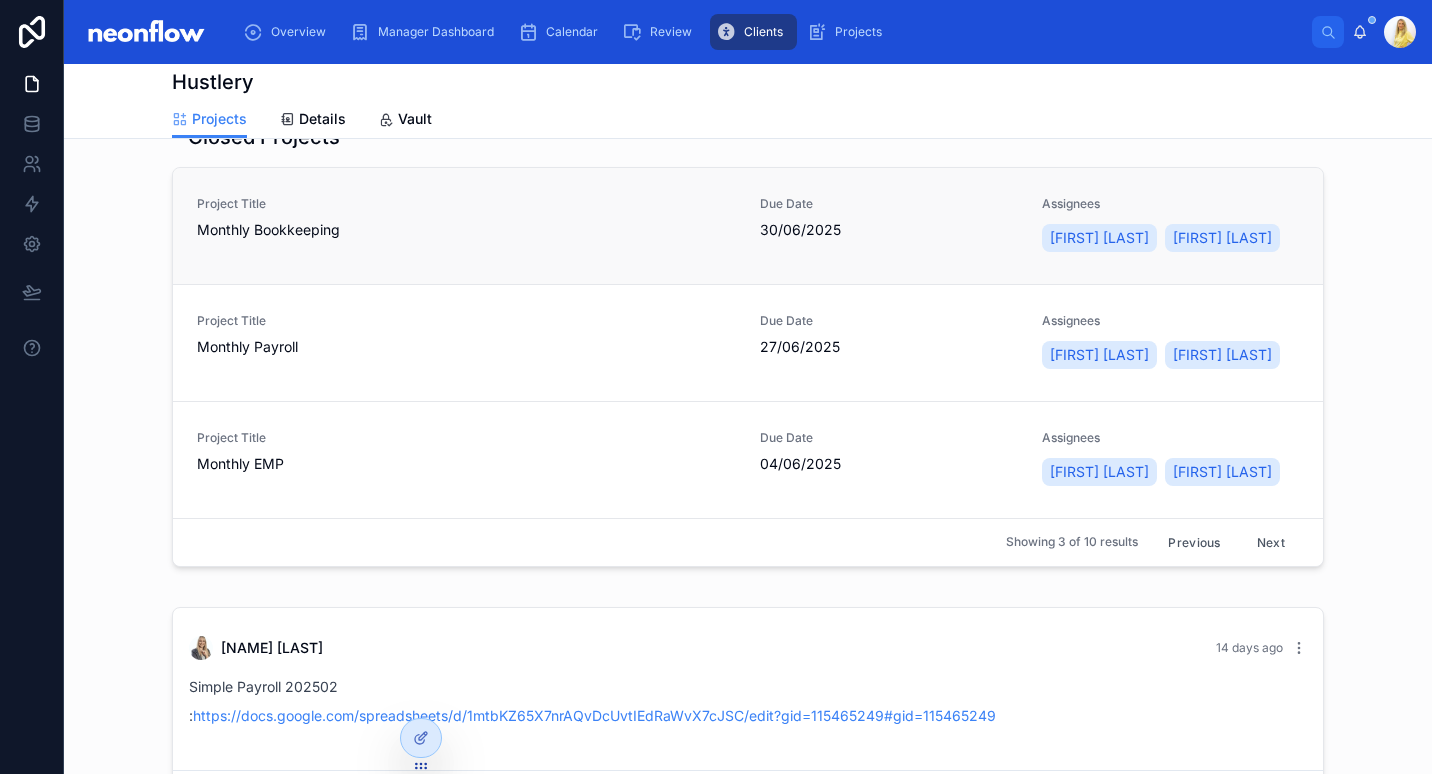 click on "Project Title Monthly Bookkeeping" at bounding box center [466, 226] 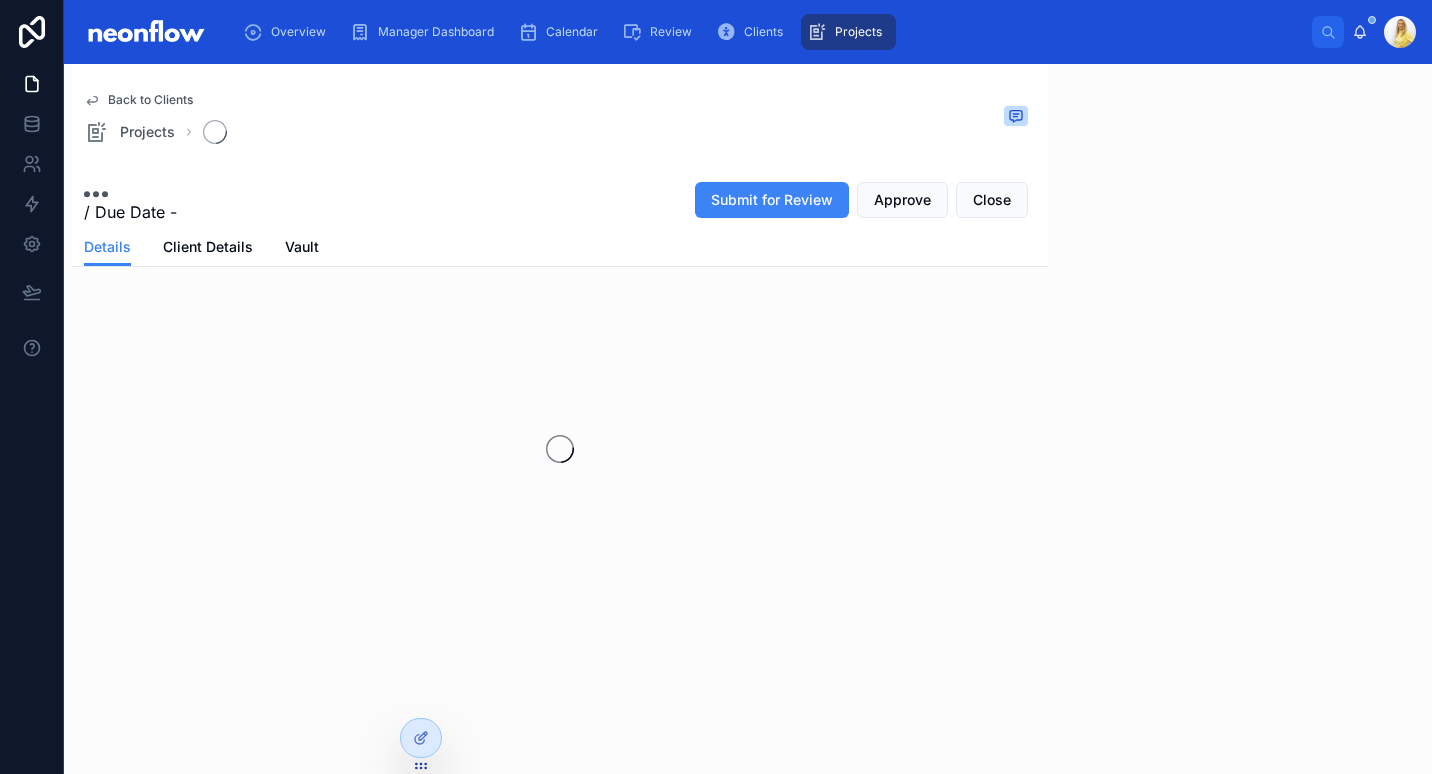 scroll, scrollTop: 0, scrollLeft: 0, axis: both 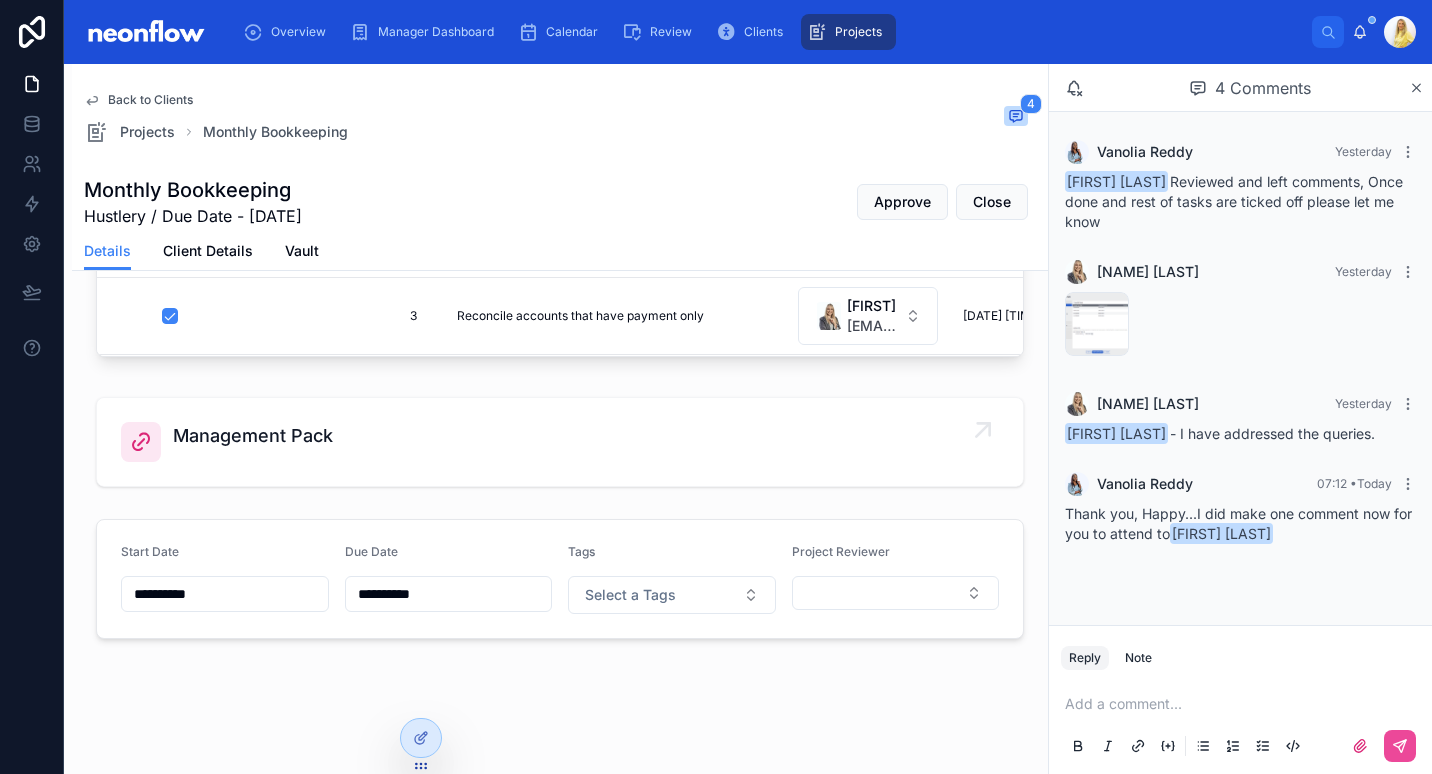 click on "Management Pack" at bounding box center (560, 442) 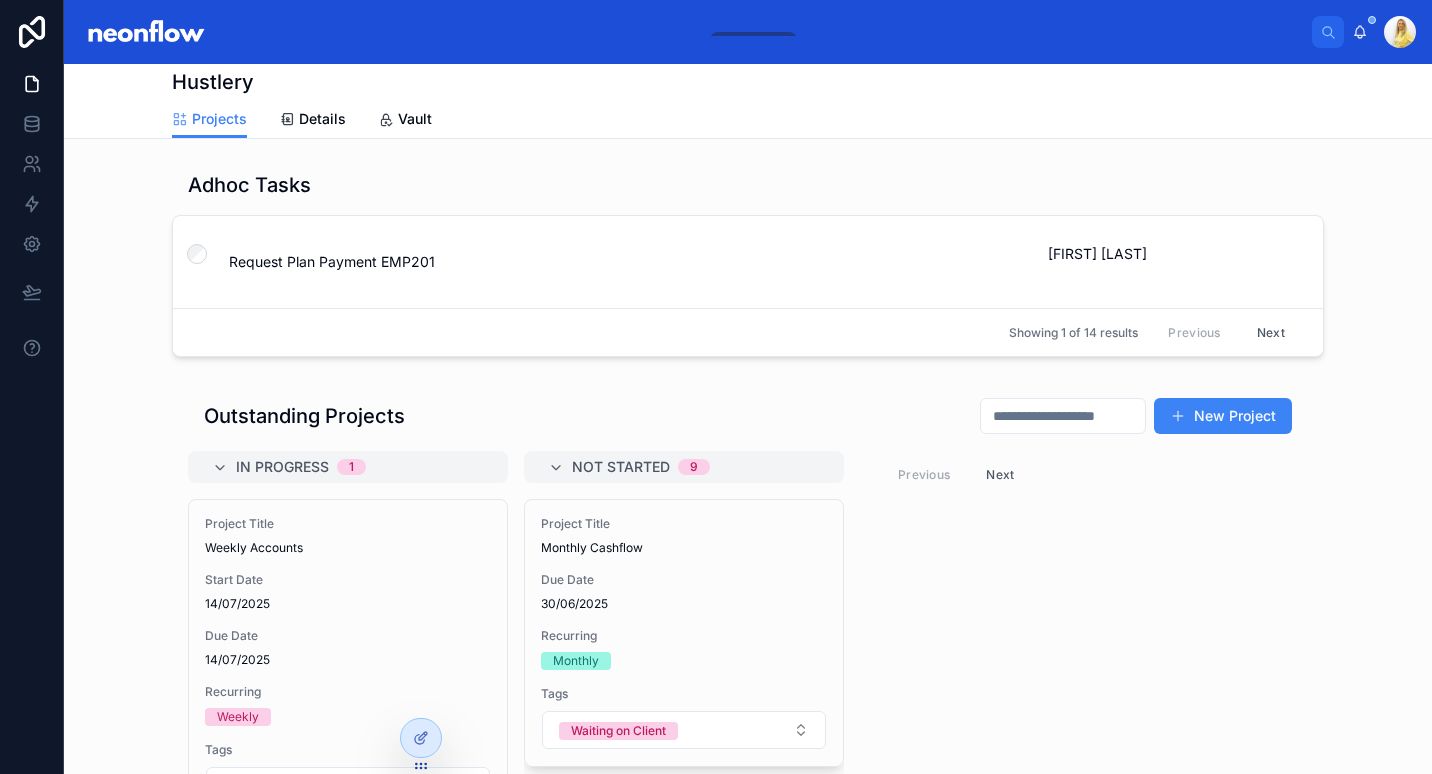 scroll, scrollTop: 0, scrollLeft: 0, axis: both 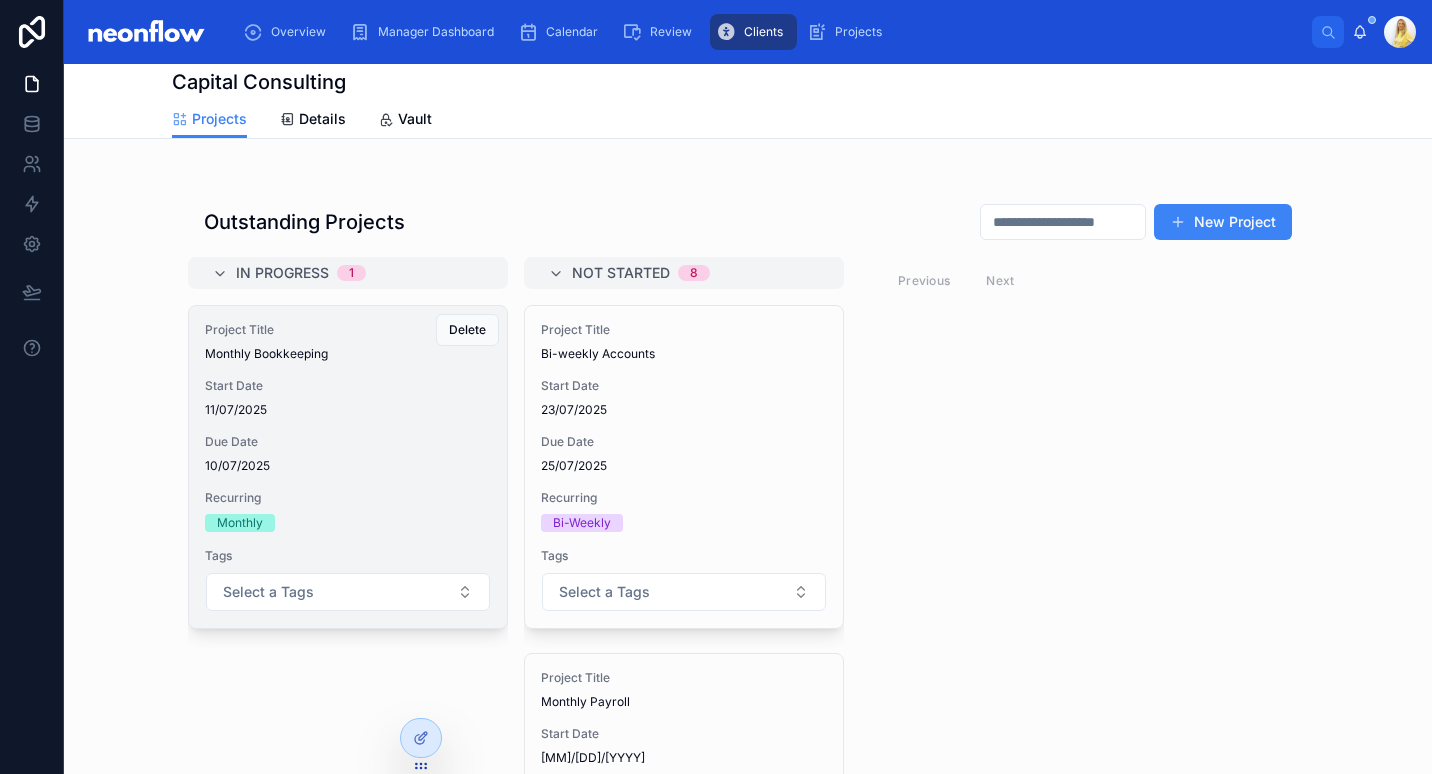click on "Start Date 11/07/2025" at bounding box center [348, 398] 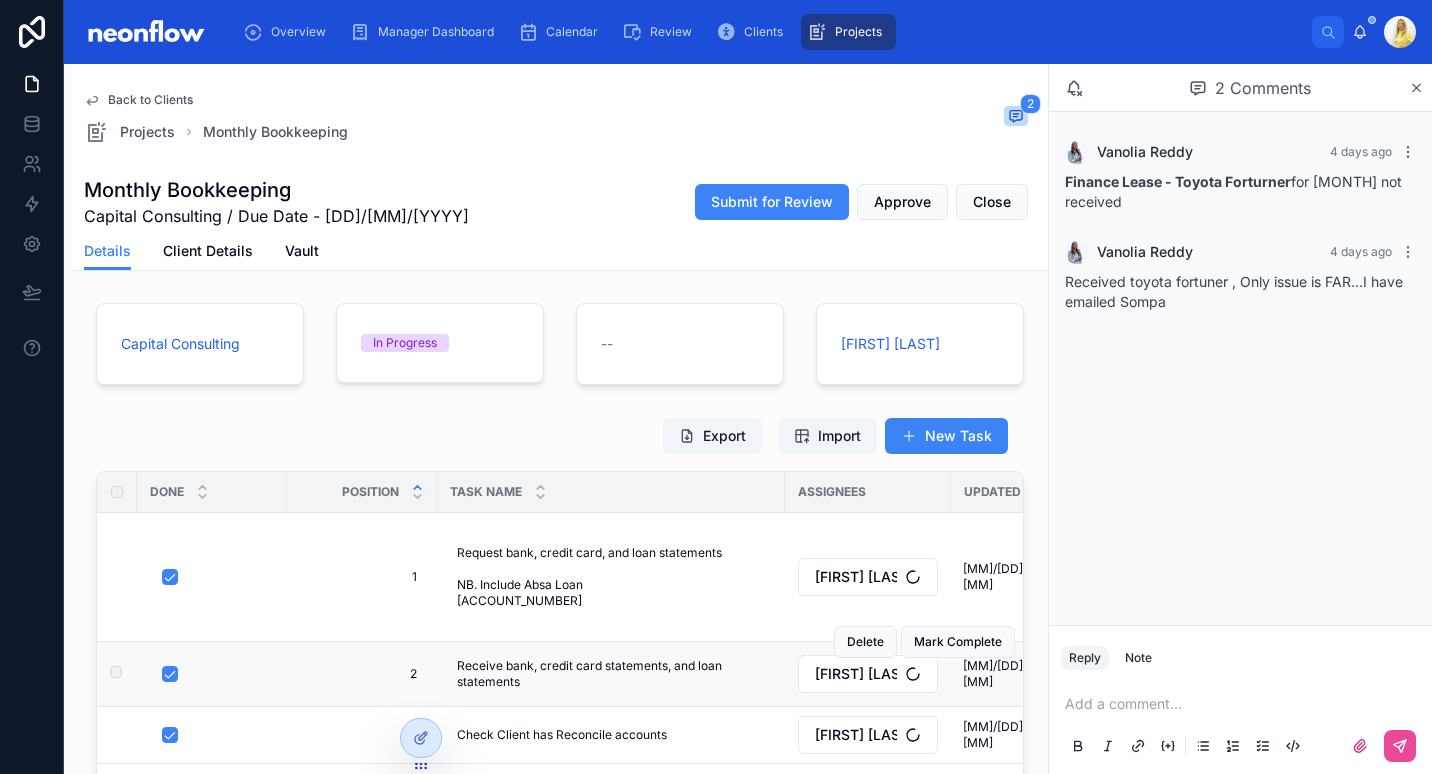 scroll, scrollTop: 233, scrollLeft: 0, axis: vertical 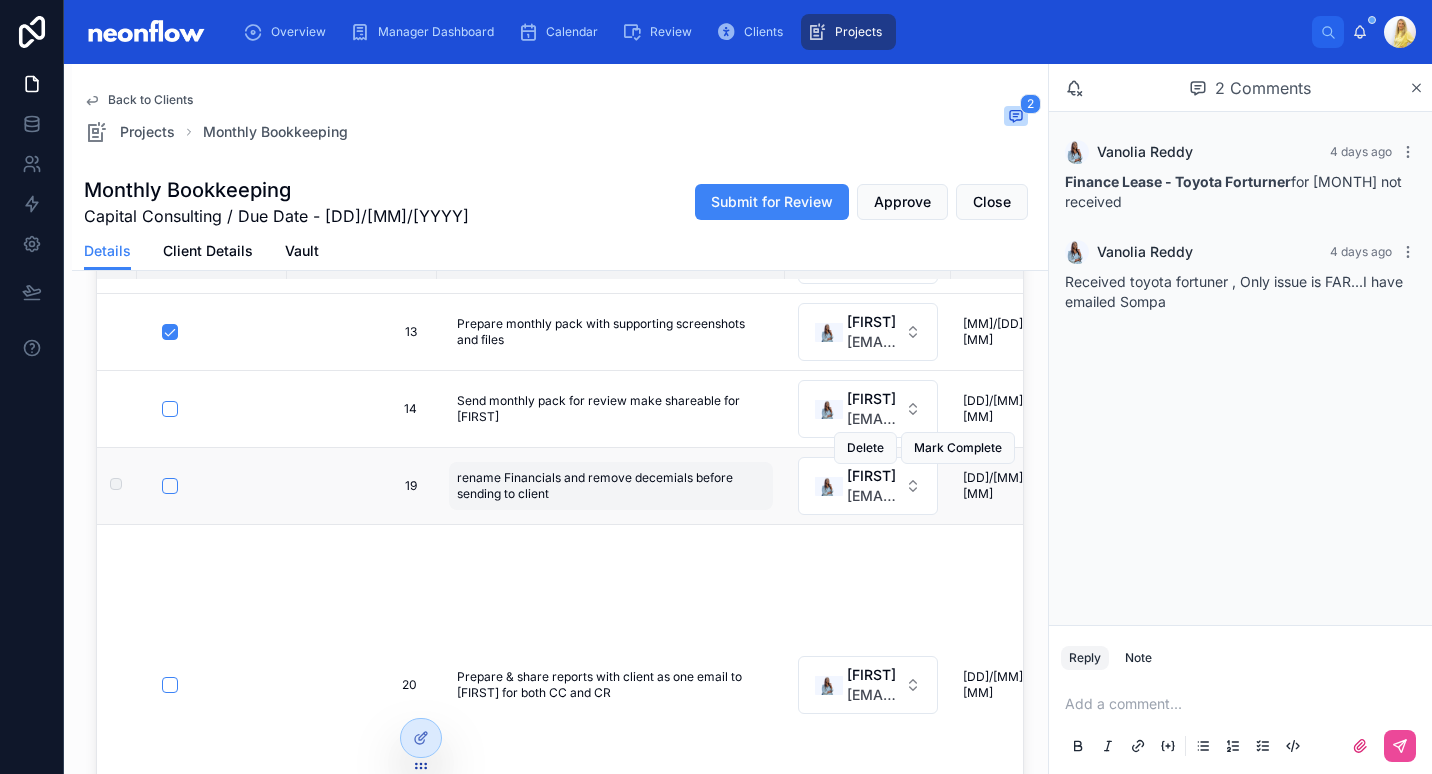 click on "rename Financials and remove decemials before sending to client" at bounding box center [611, 486] 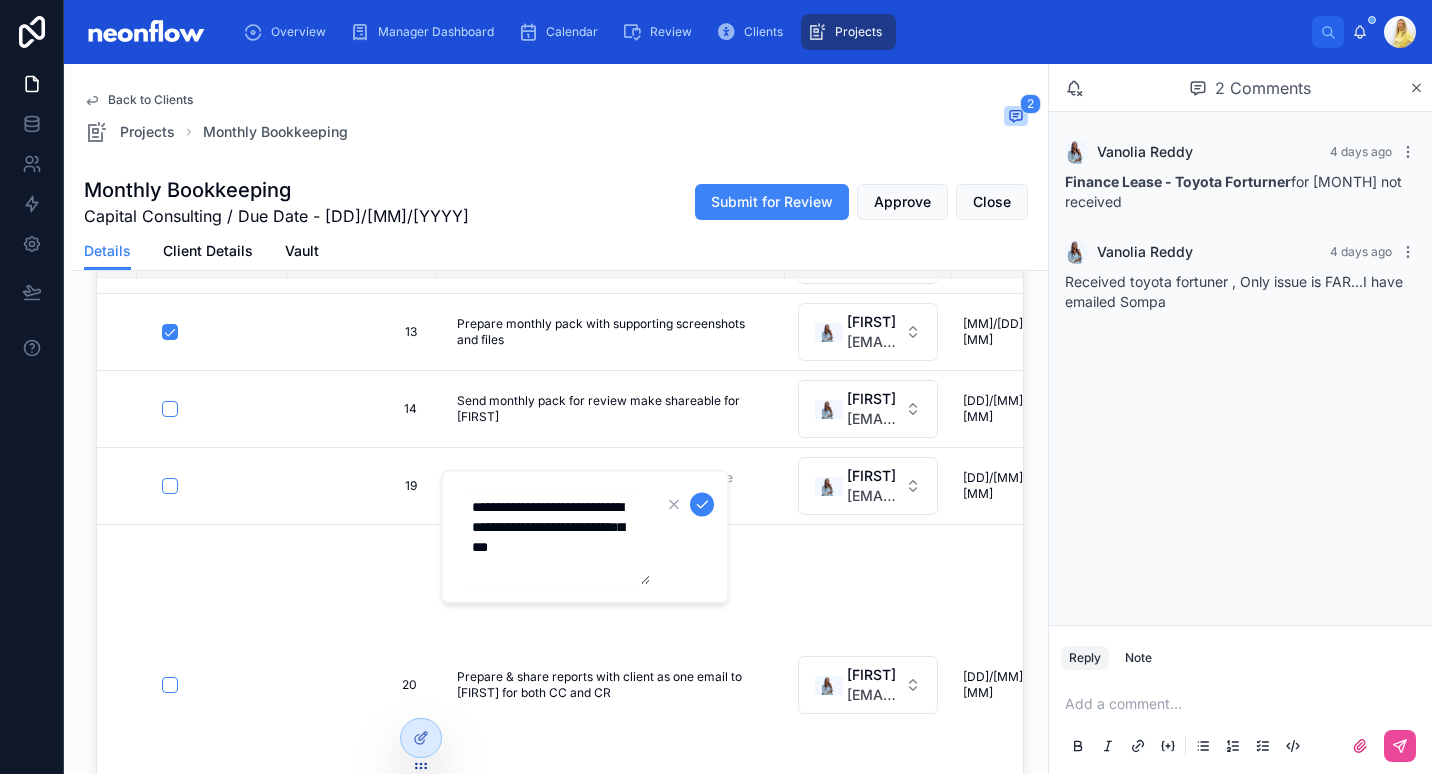click on "**********" at bounding box center (555, 537) 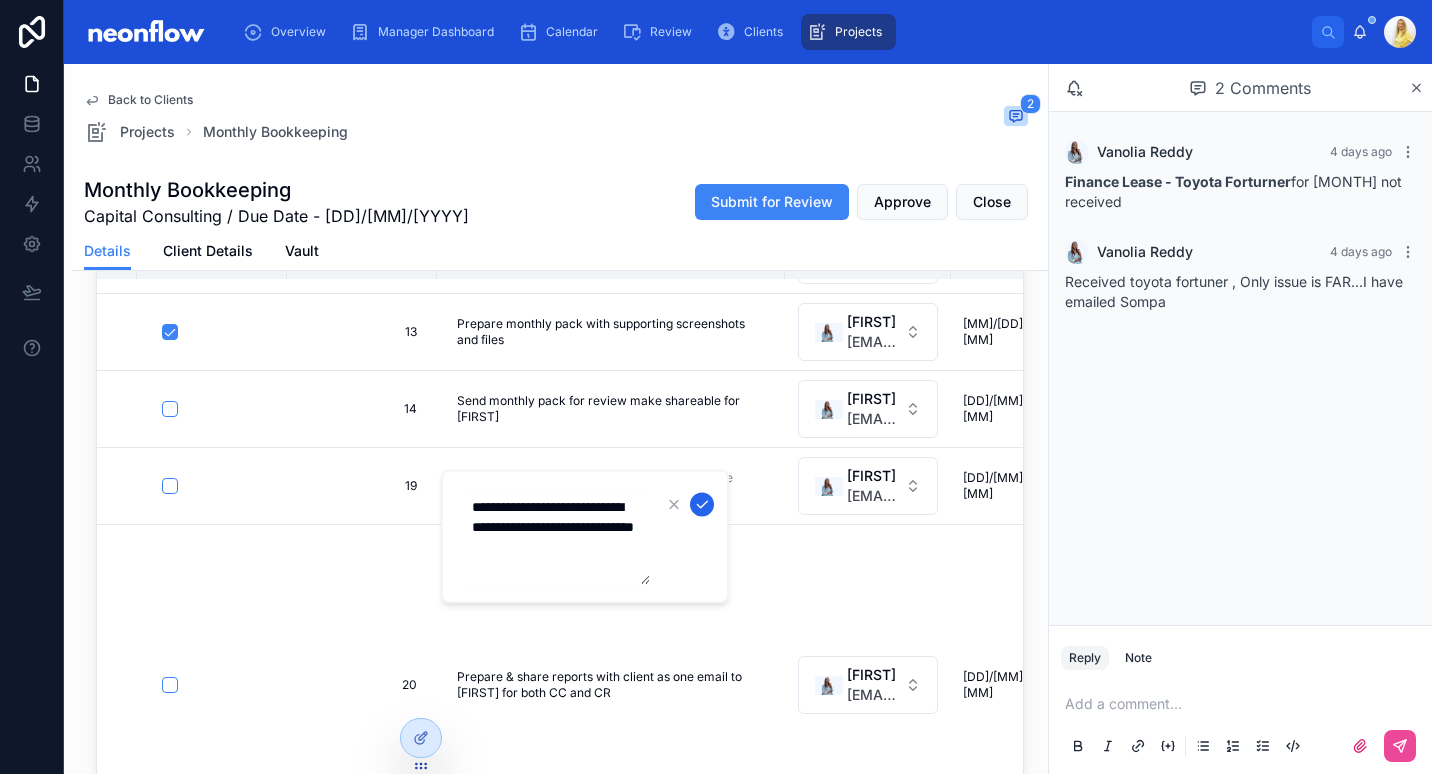 type on "**********" 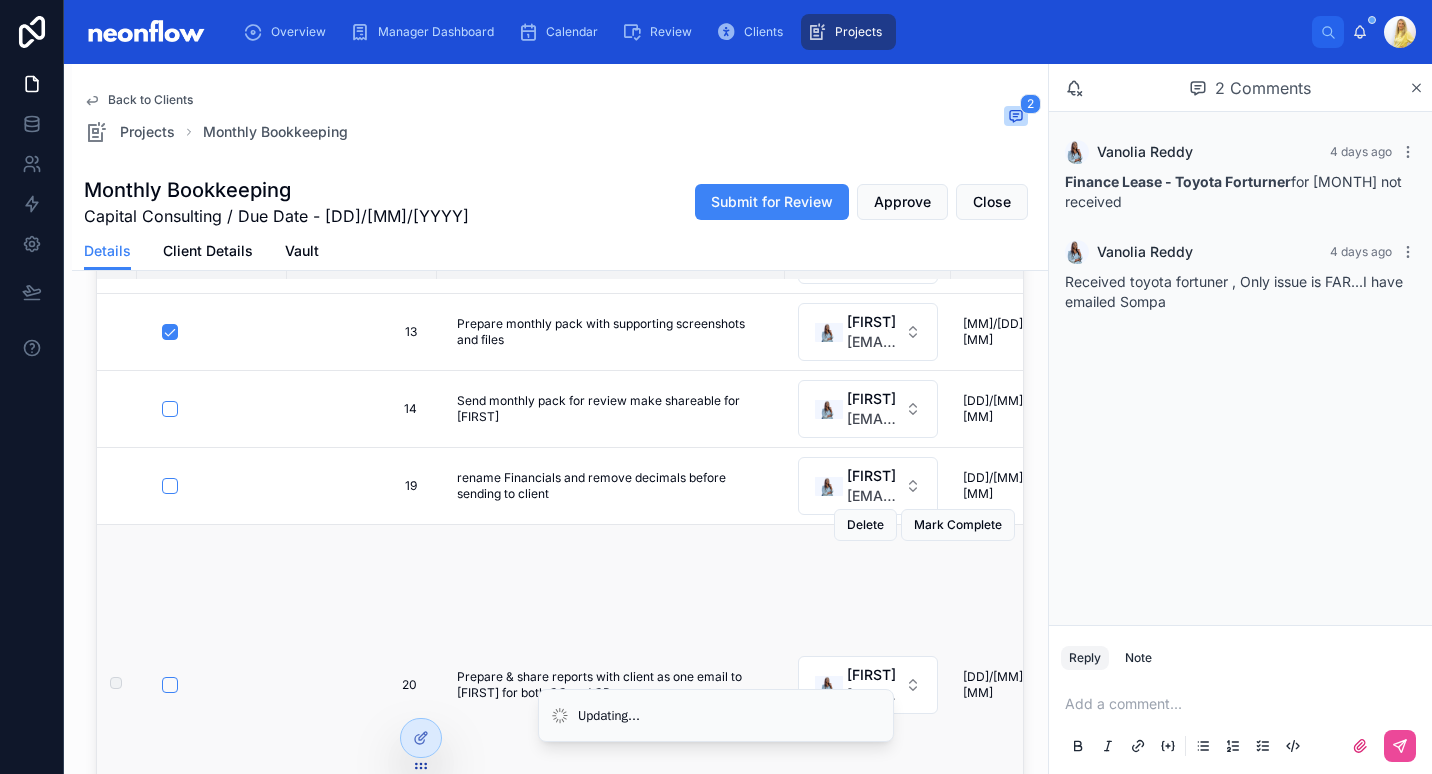 scroll, scrollTop: 1195, scrollLeft: 0, axis: vertical 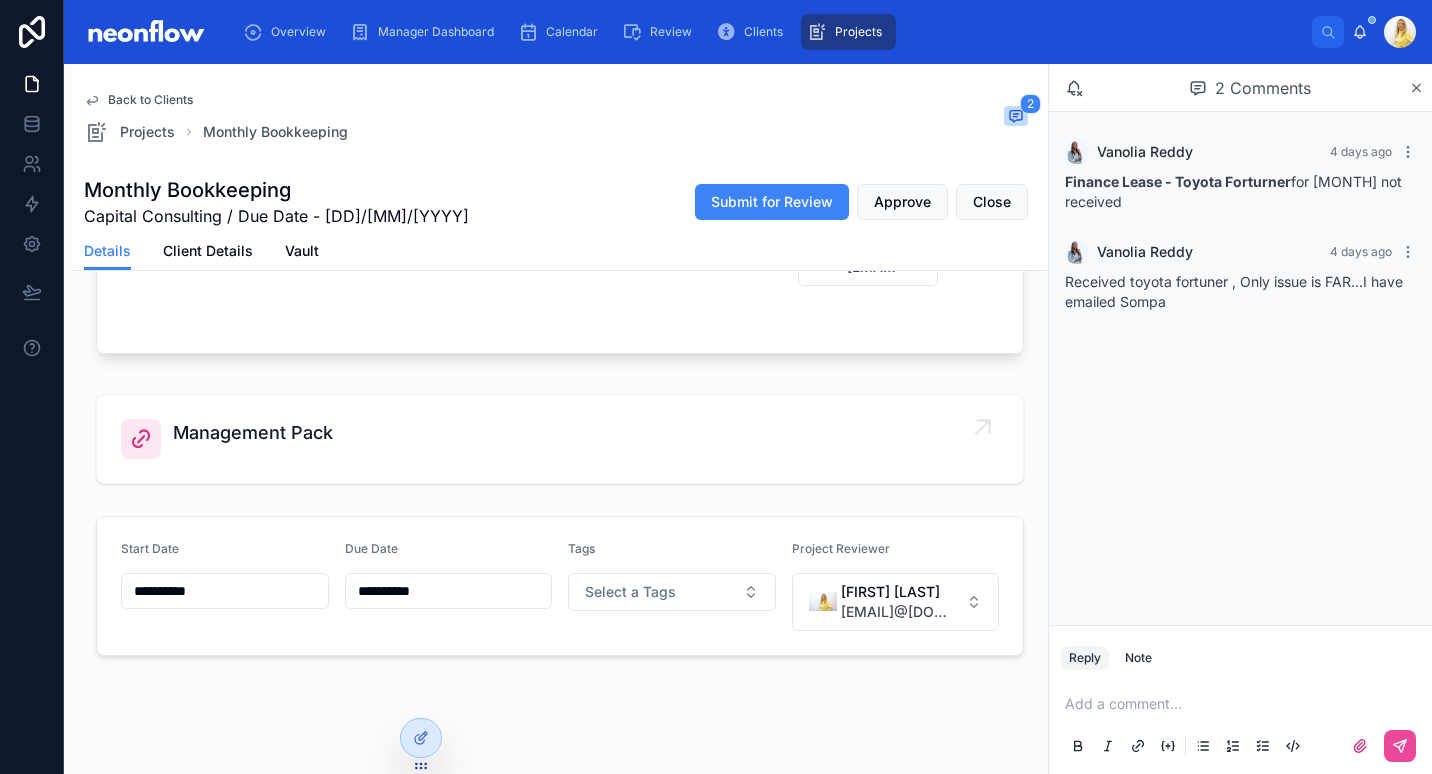 click on "Management Pack" at bounding box center (253, 433) 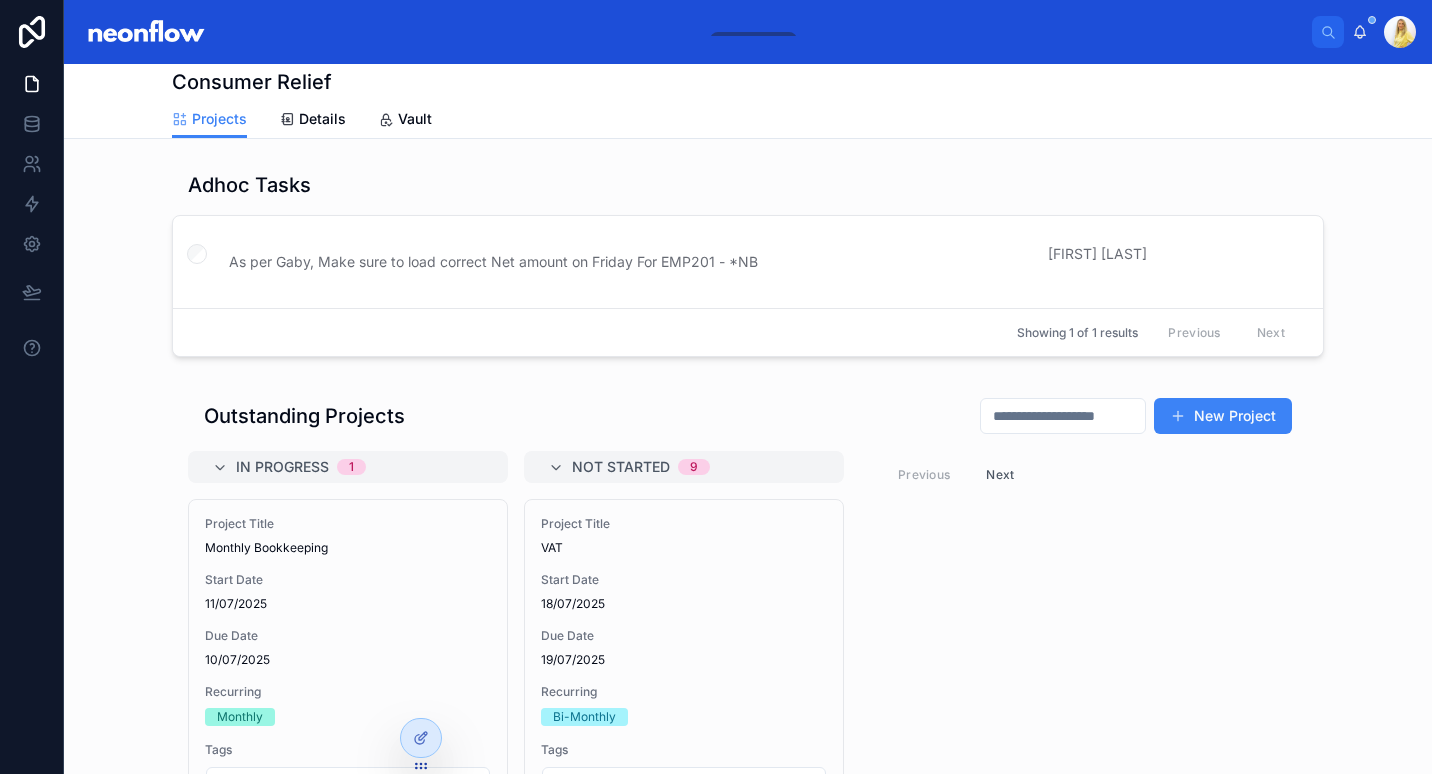 scroll, scrollTop: 0, scrollLeft: 0, axis: both 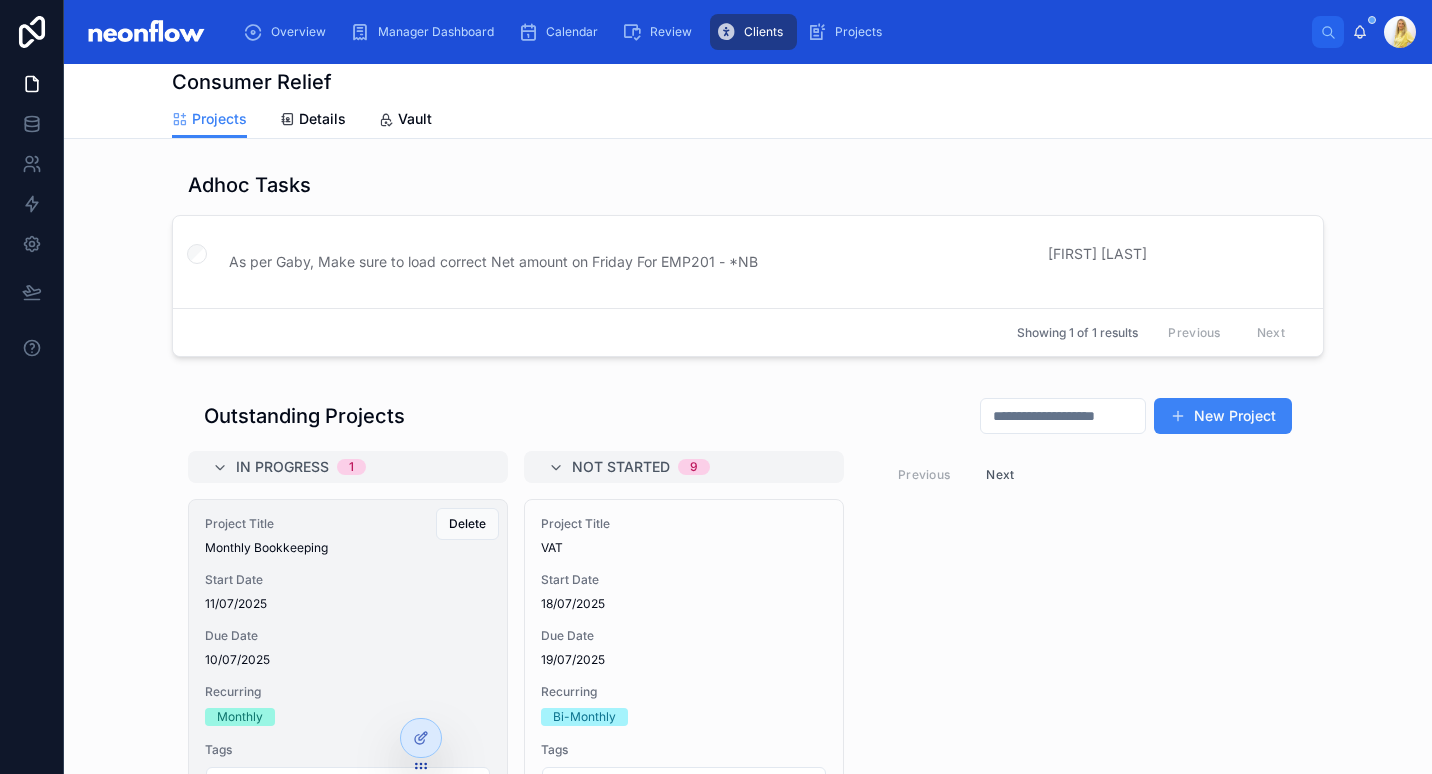 click on "Start Date" at bounding box center [348, 580] 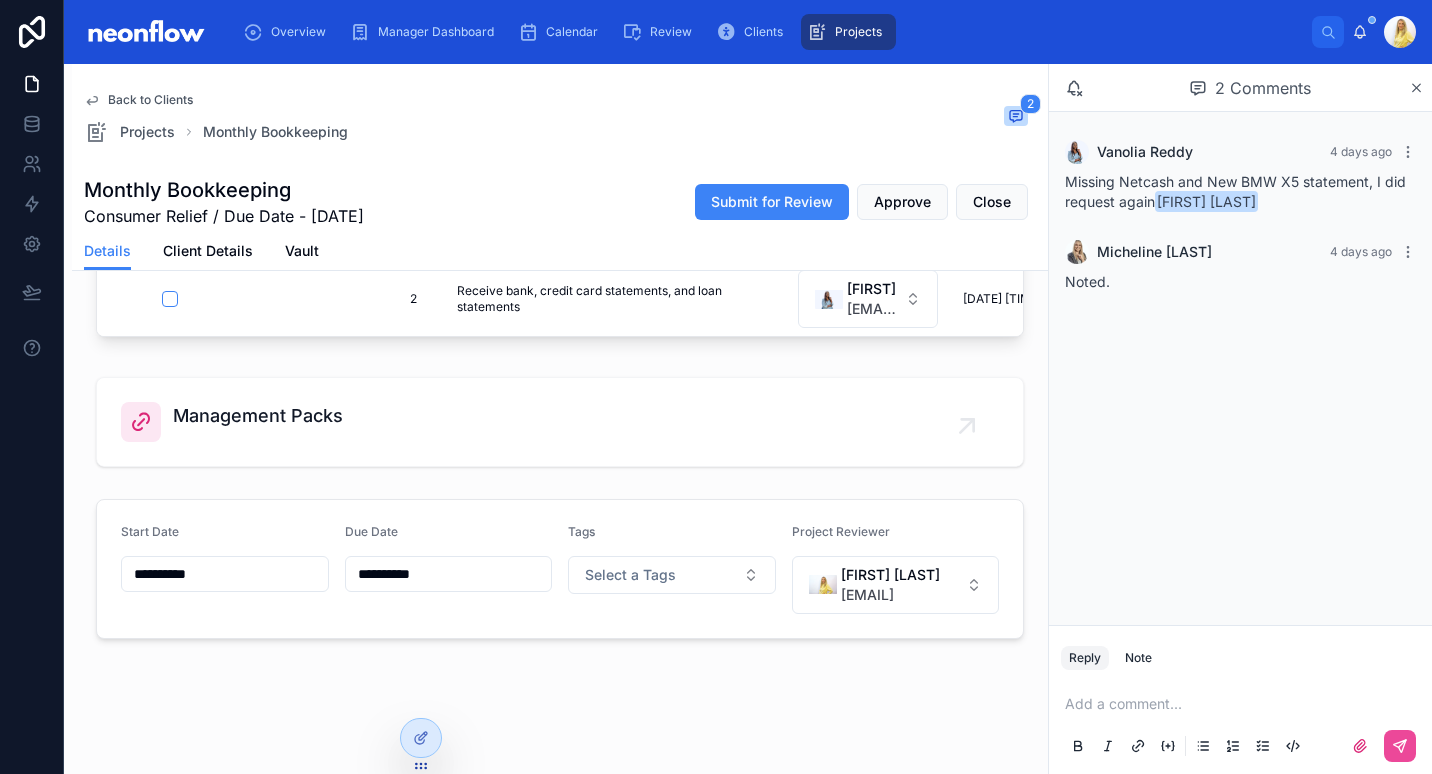 scroll, scrollTop: 484, scrollLeft: 0, axis: vertical 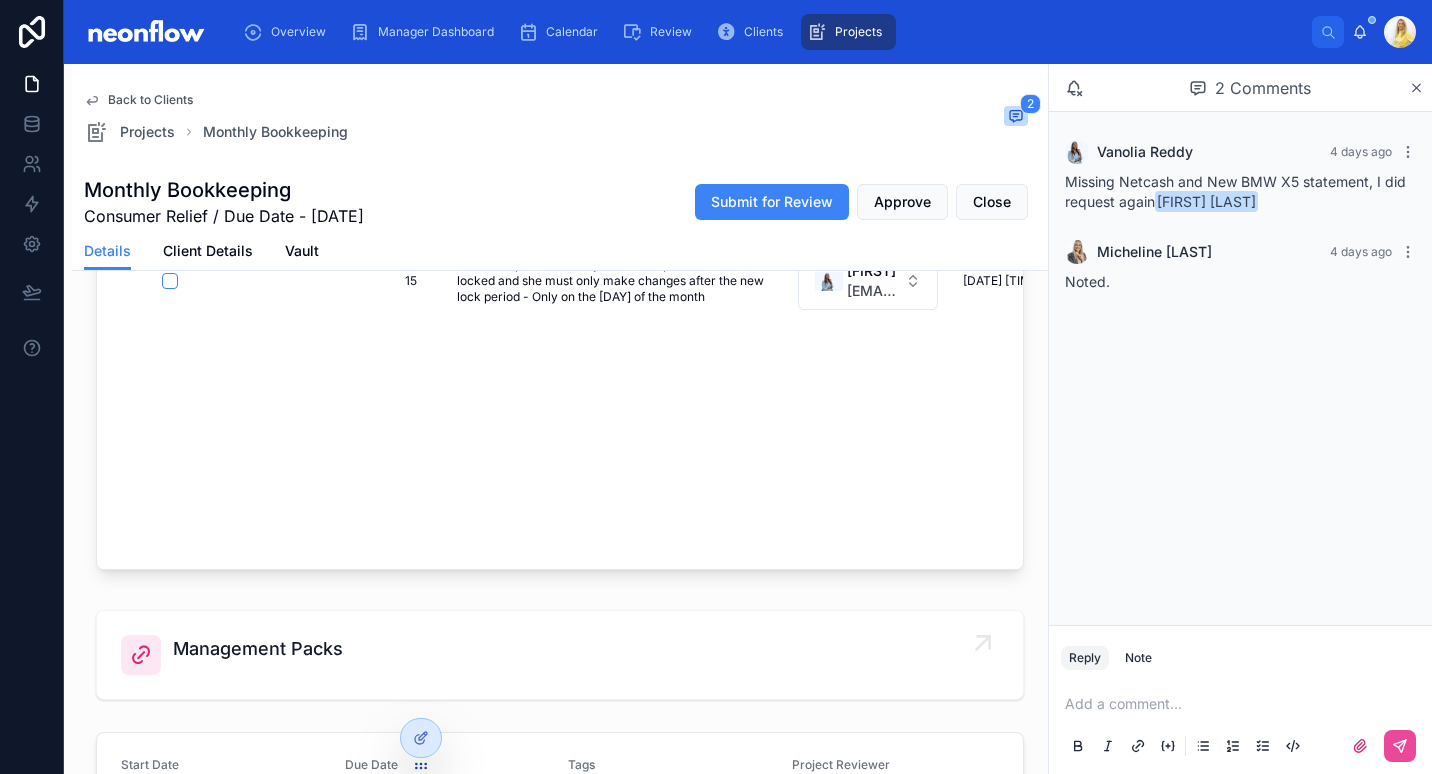 click on "Management Packs" at bounding box center [258, 649] 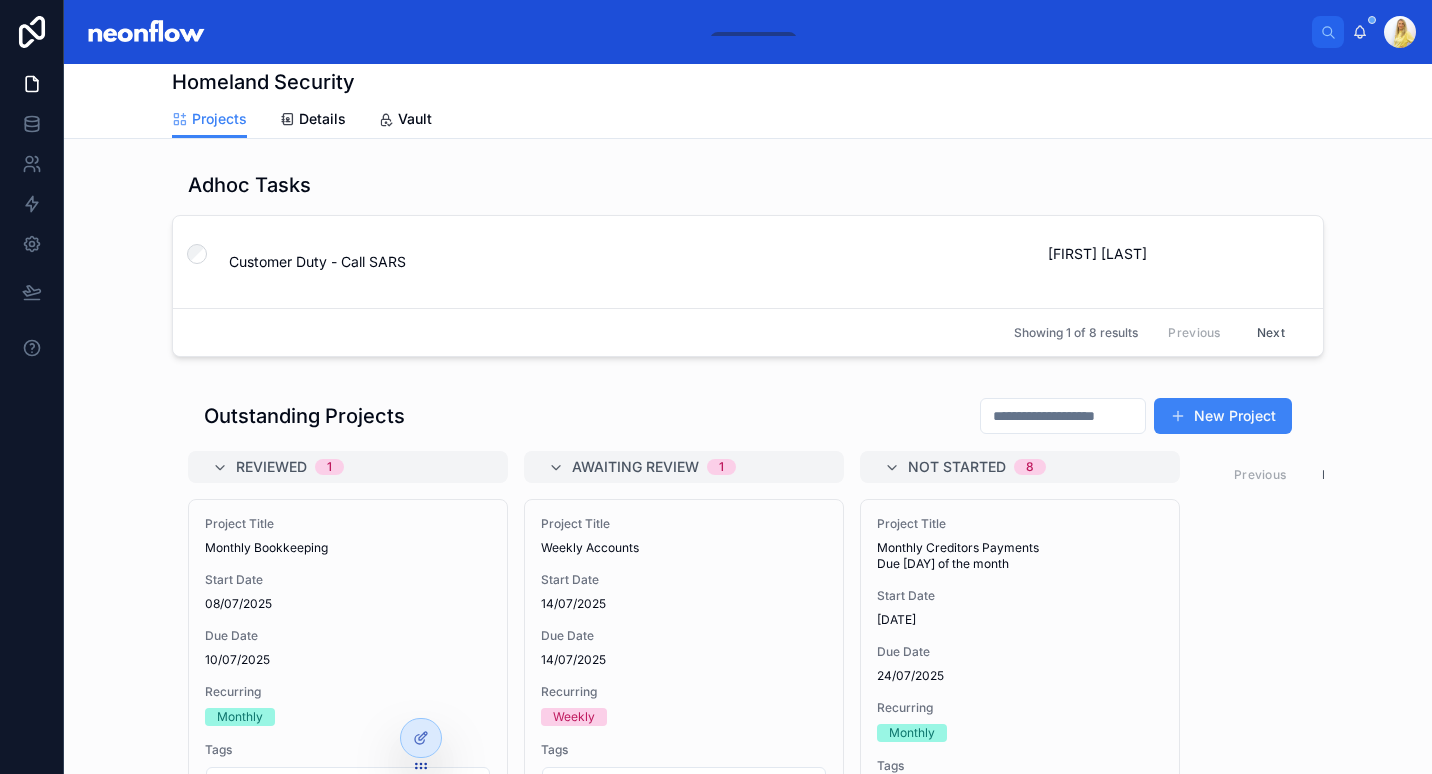 scroll, scrollTop: 0, scrollLeft: 0, axis: both 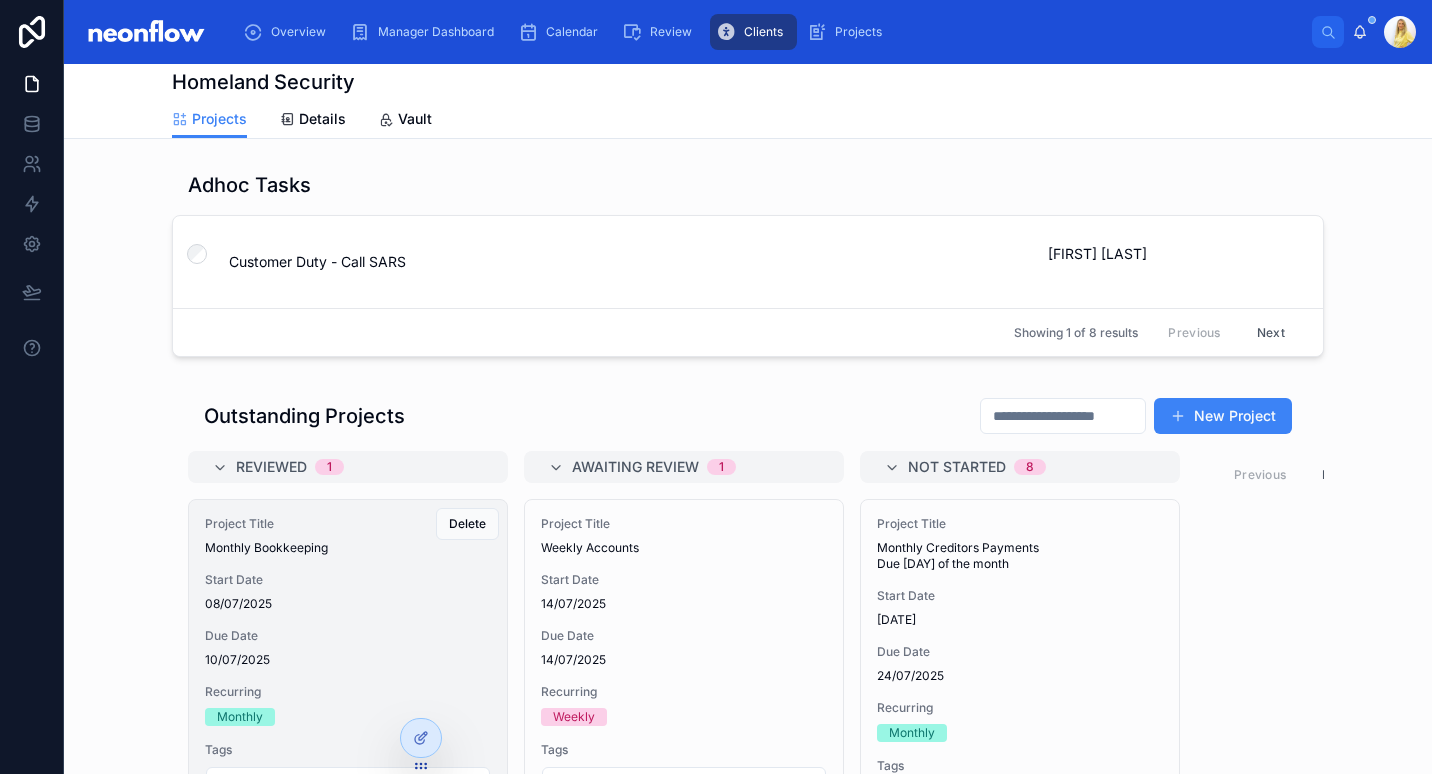 click on "Start Date" at bounding box center (348, 580) 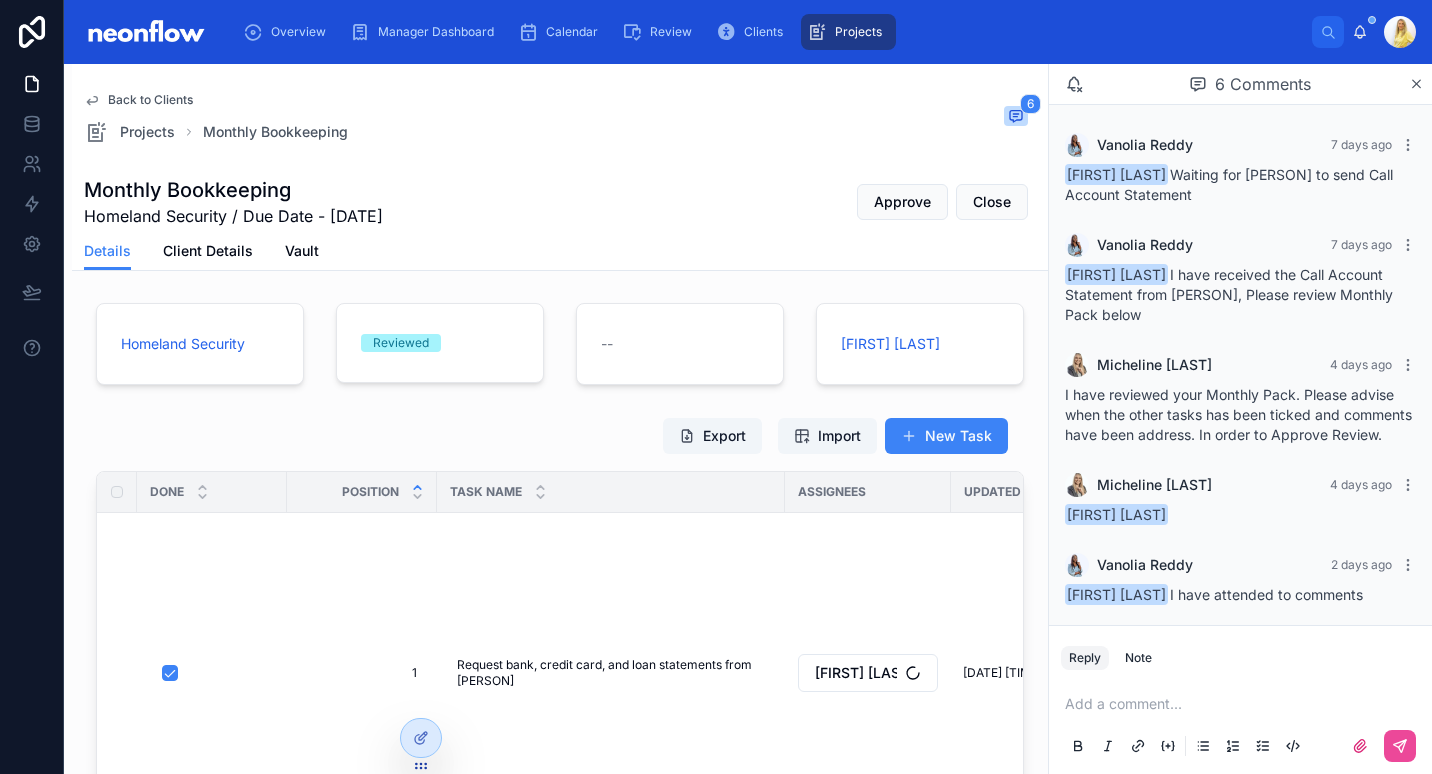 scroll, scrollTop: 225, scrollLeft: 0, axis: vertical 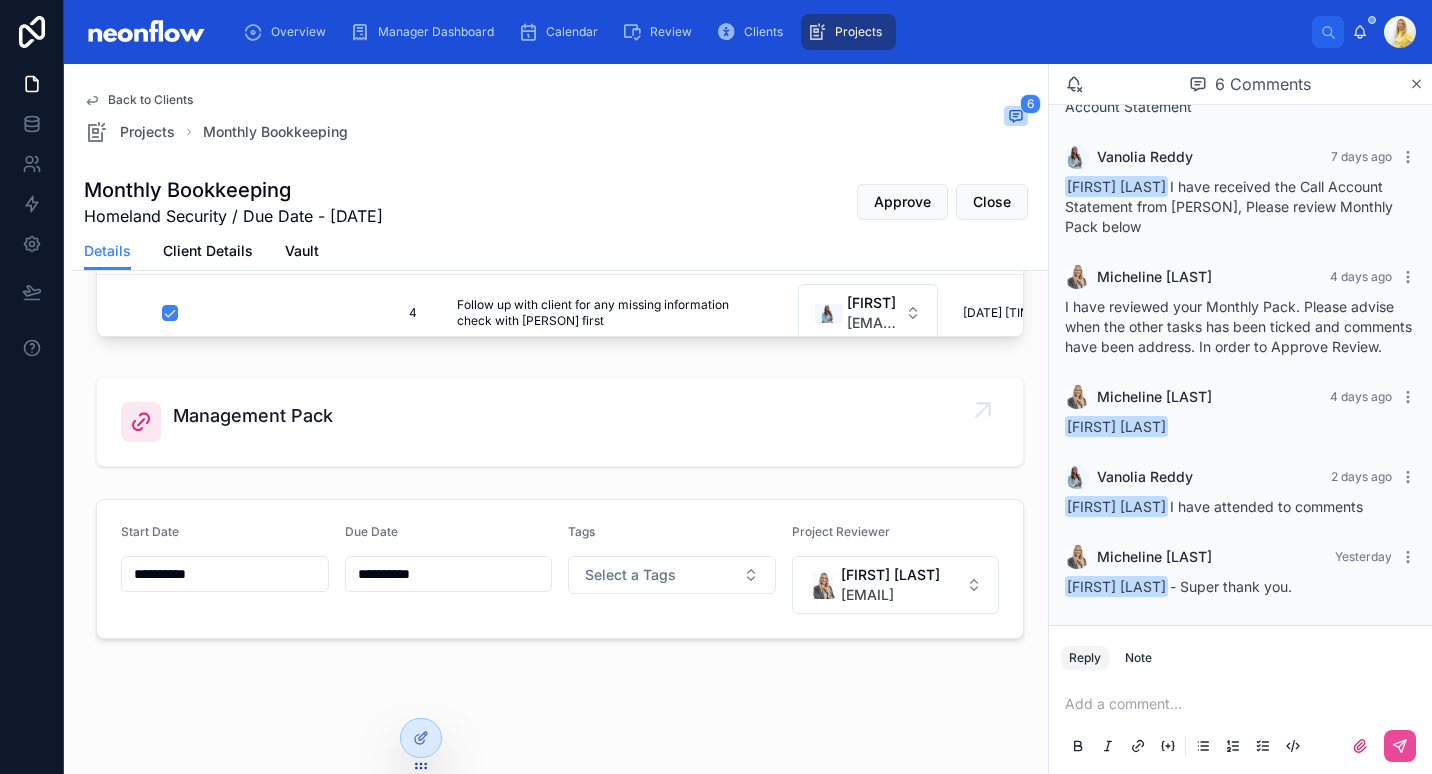 click on "Management Pack" at bounding box center [253, 422] 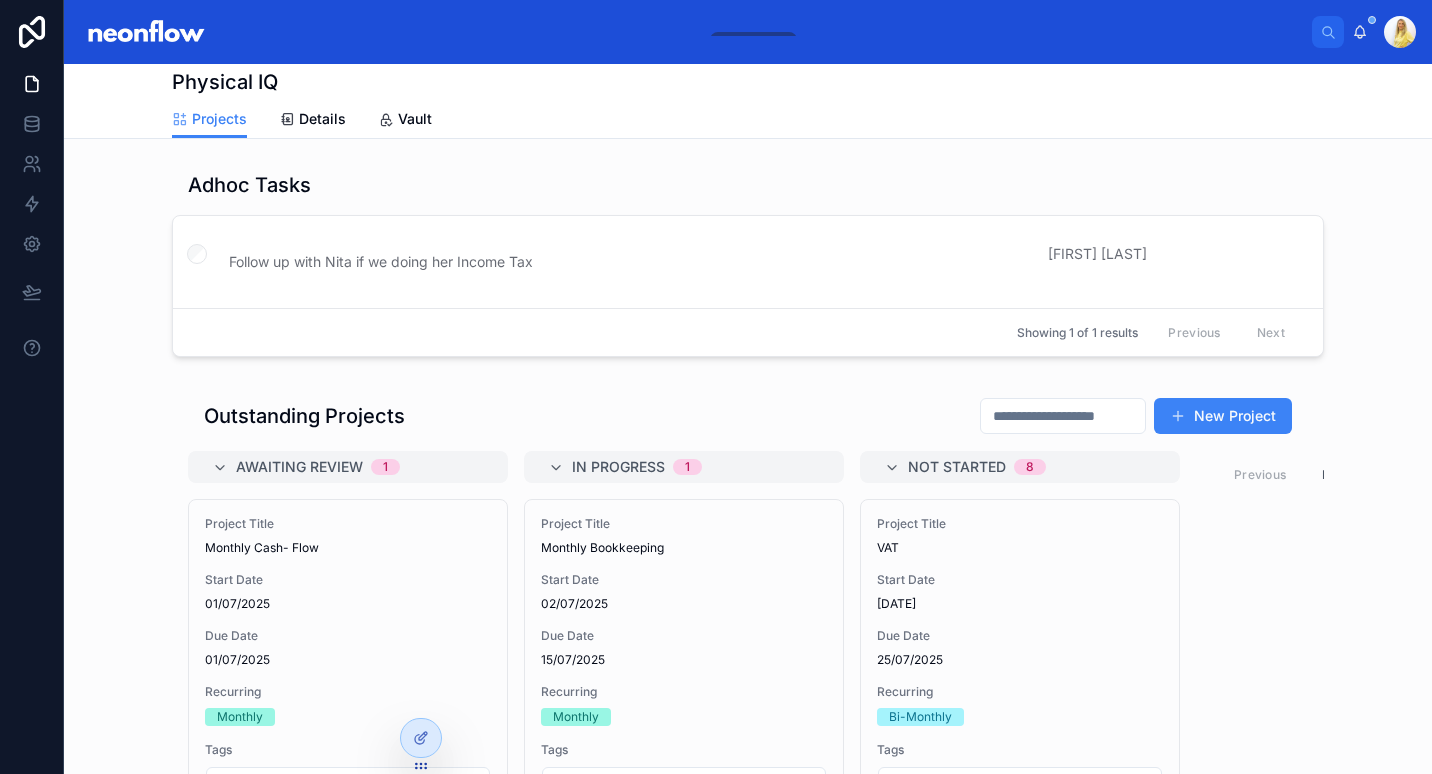 scroll, scrollTop: 0, scrollLeft: 0, axis: both 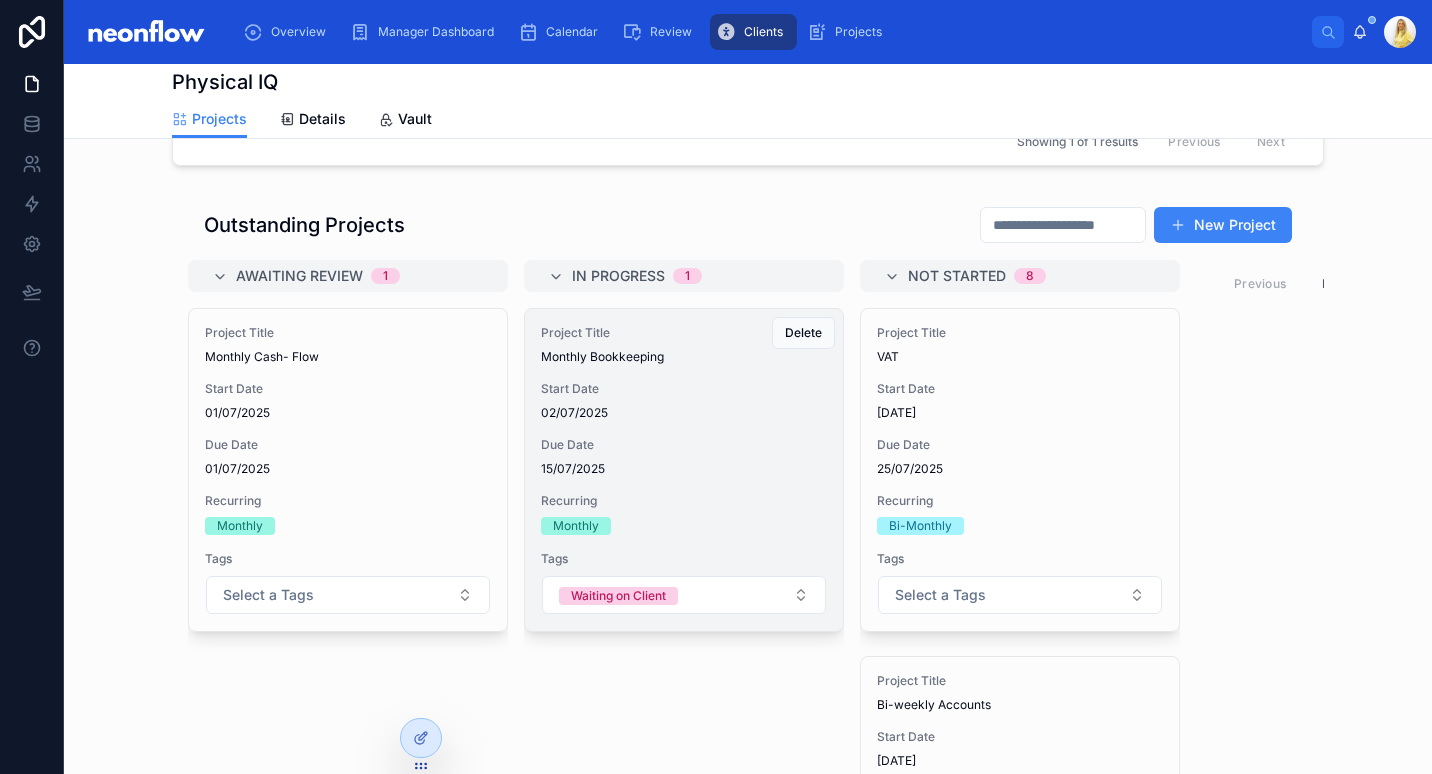 click on "Due Date" at bounding box center (684, 445) 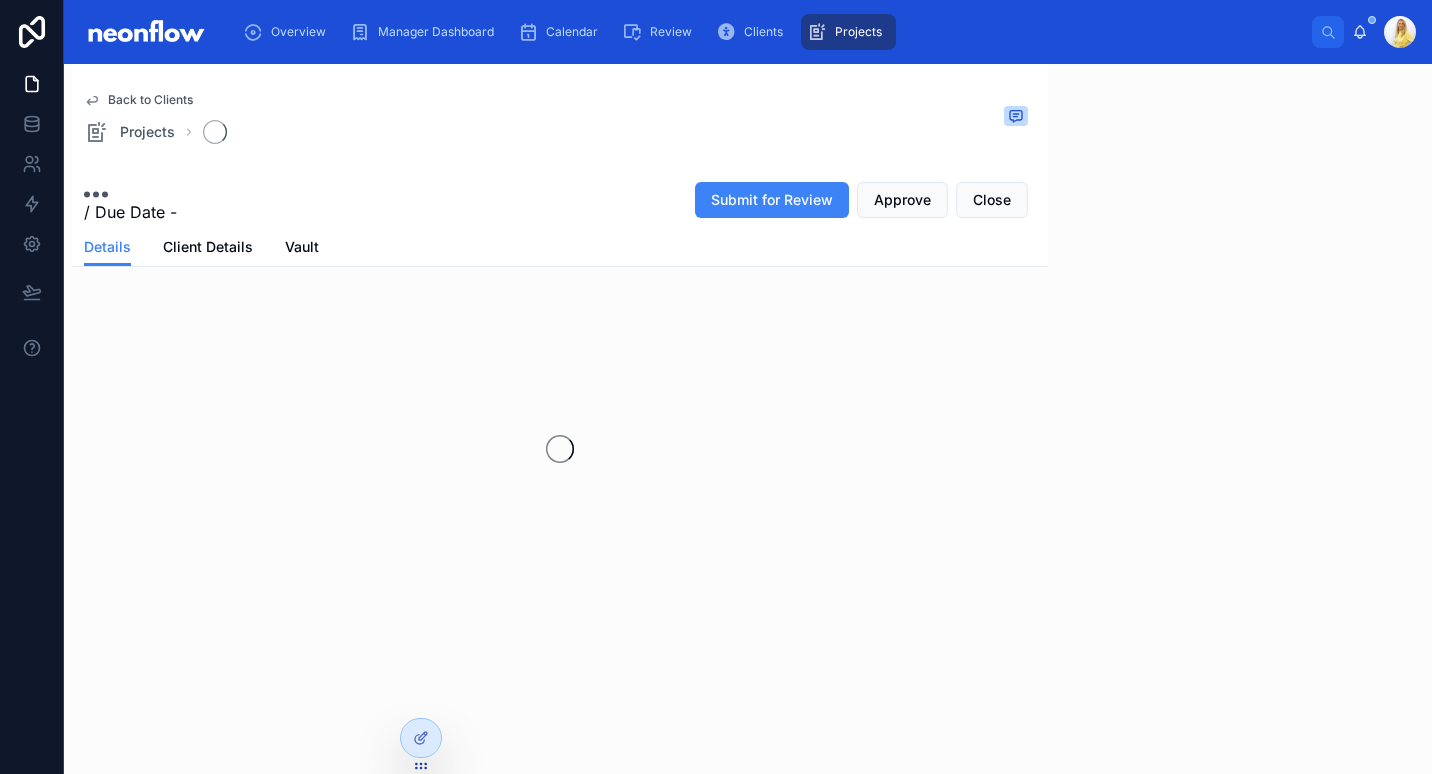 scroll, scrollTop: 0, scrollLeft: 0, axis: both 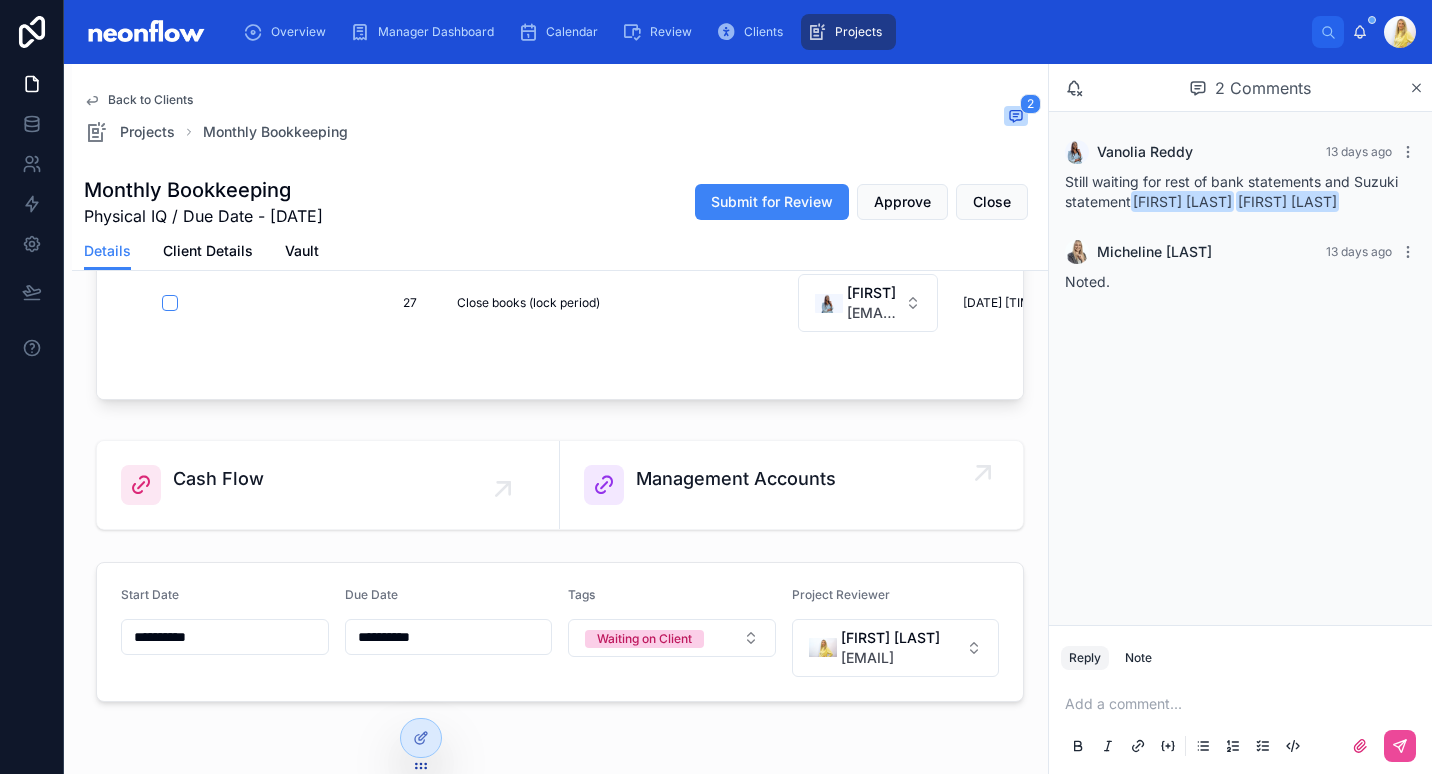 click on "Management Accounts" at bounding box center (791, 485) 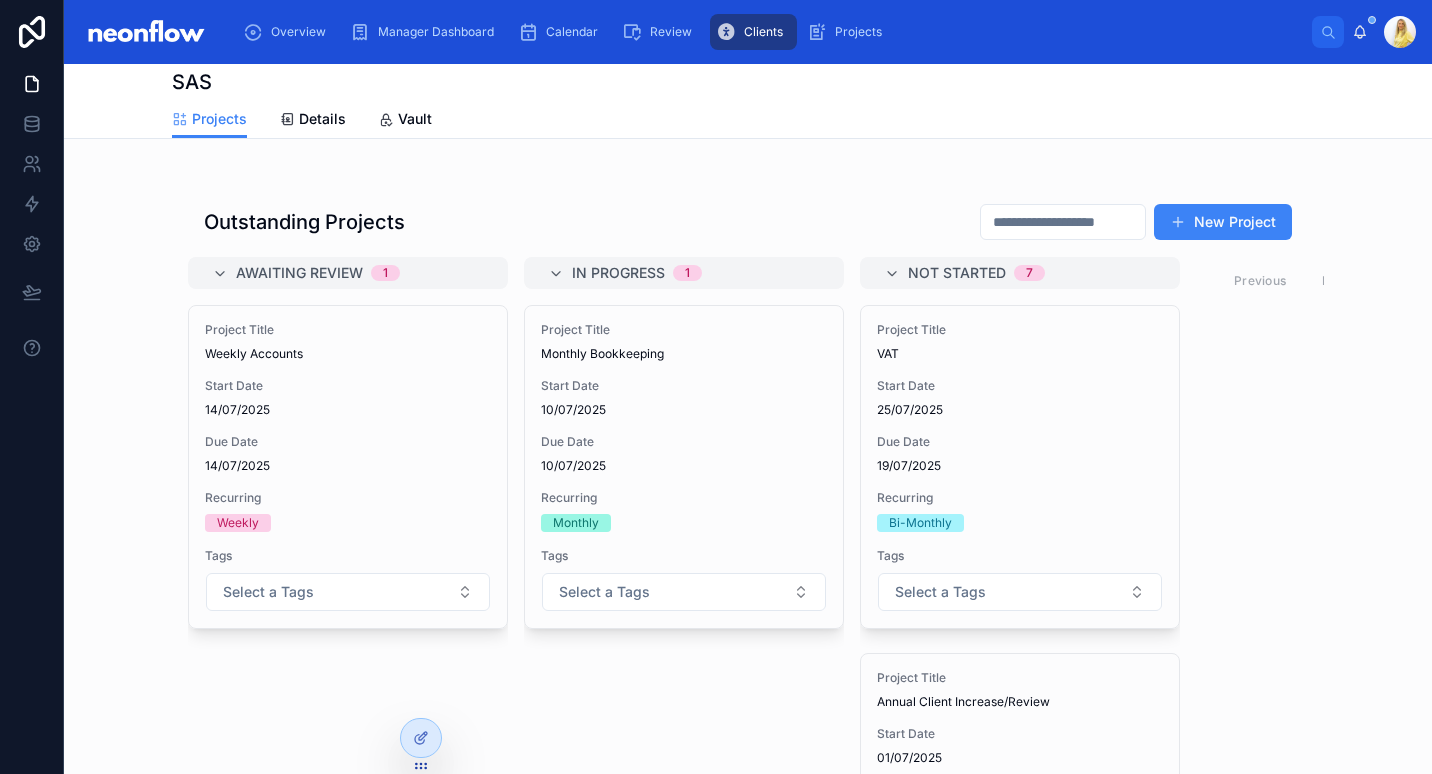 click on "Due Date 10/07/2025" at bounding box center (684, 454) 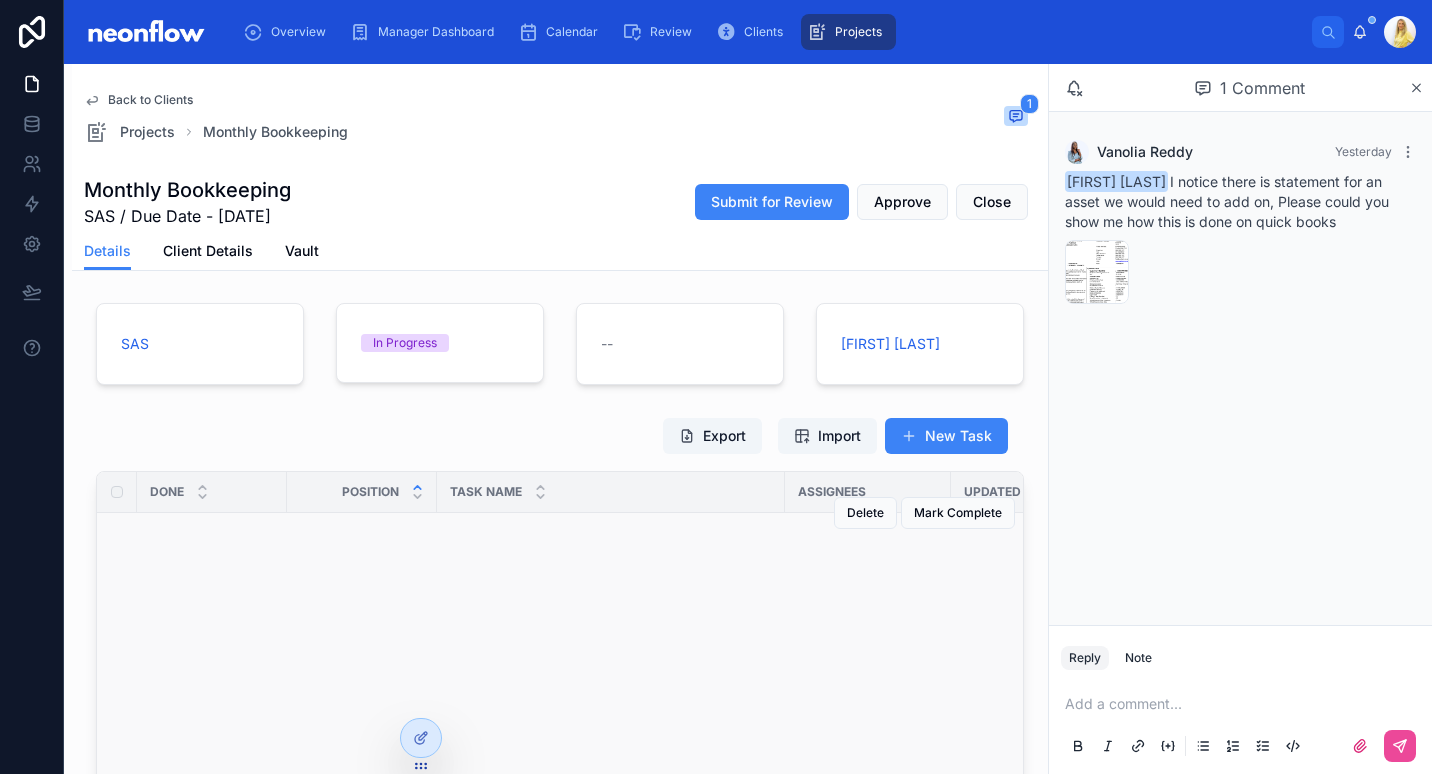 scroll, scrollTop: 233, scrollLeft: 0, axis: vertical 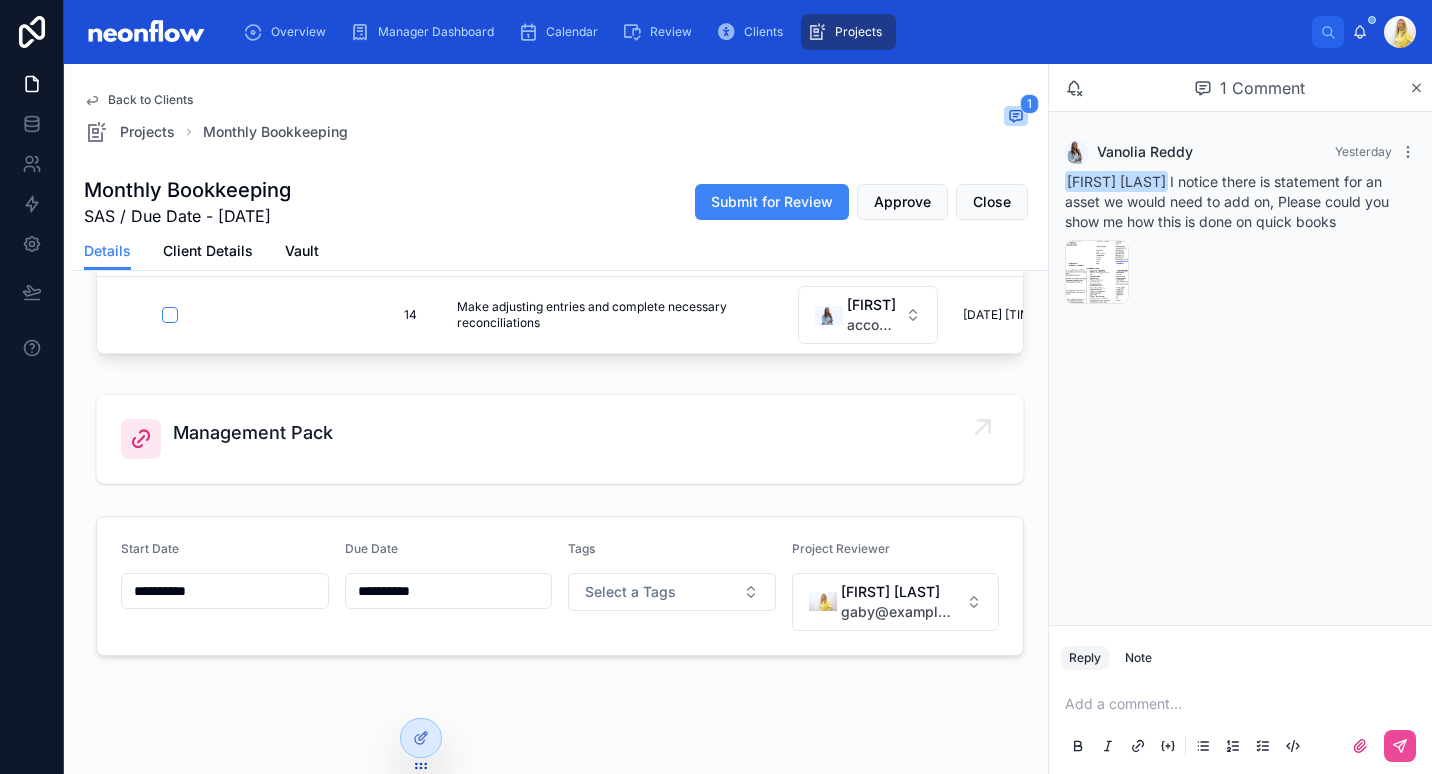 click on "Management Pack" at bounding box center [253, 433] 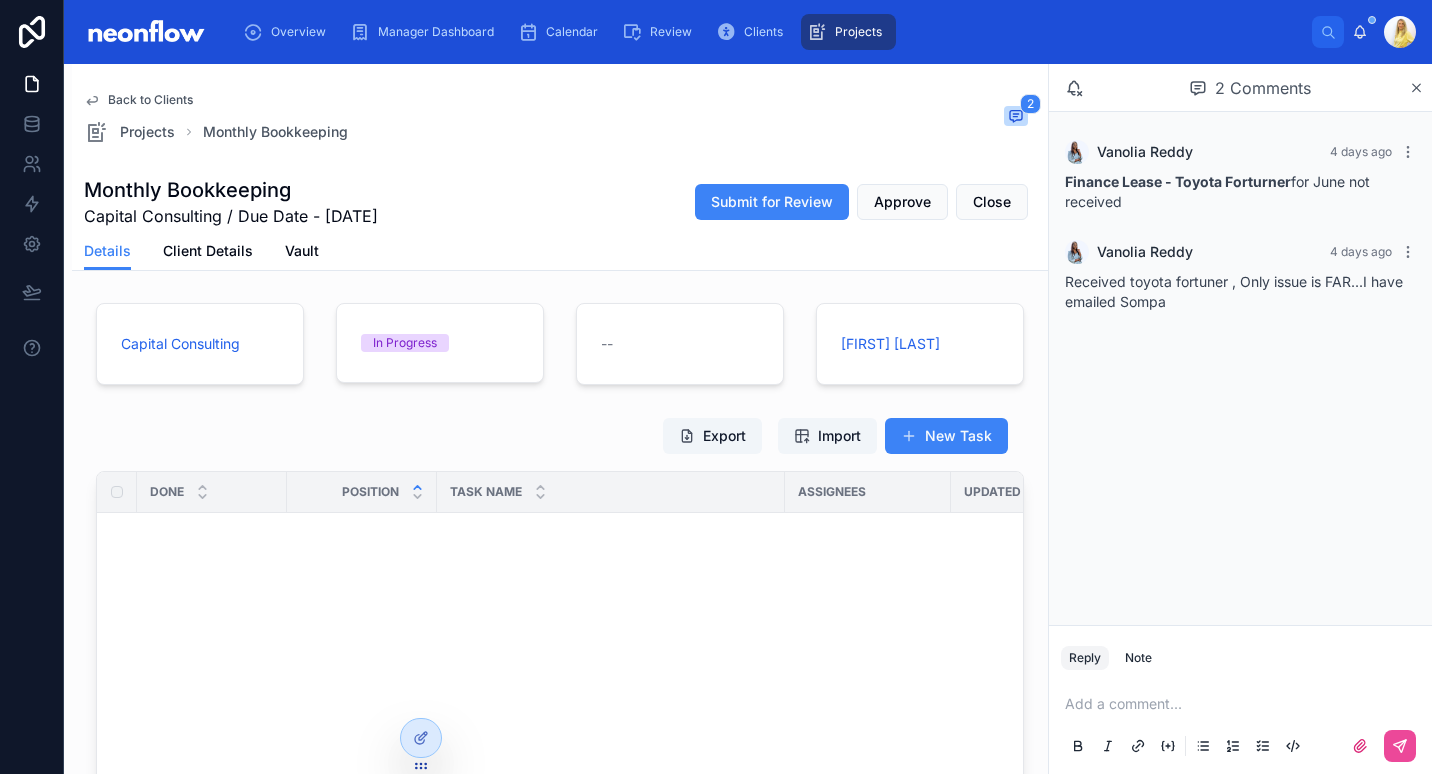 scroll, scrollTop: 0, scrollLeft: 0, axis: both 